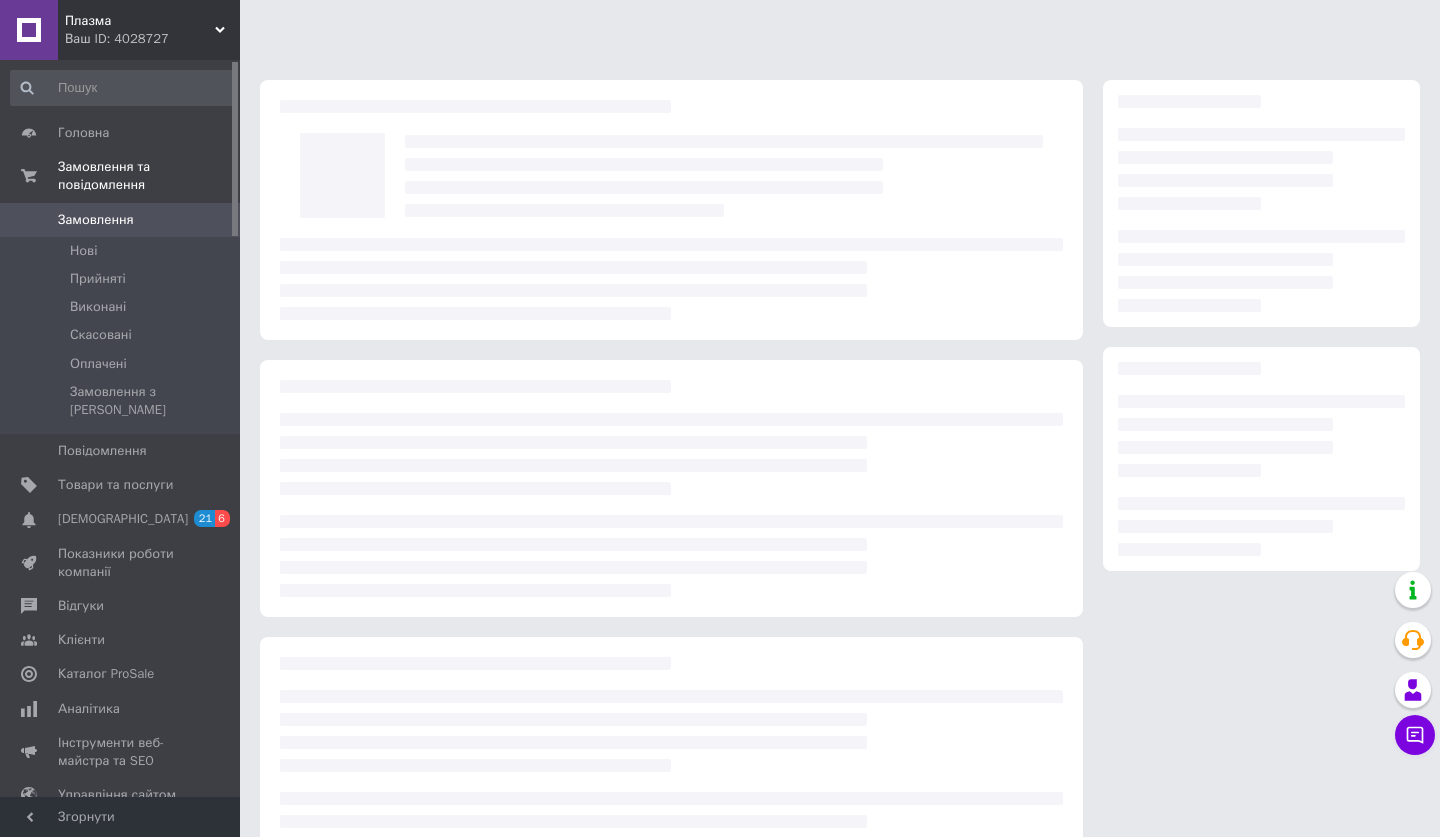 scroll, scrollTop: 0, scrollLeft: 0, axis: both 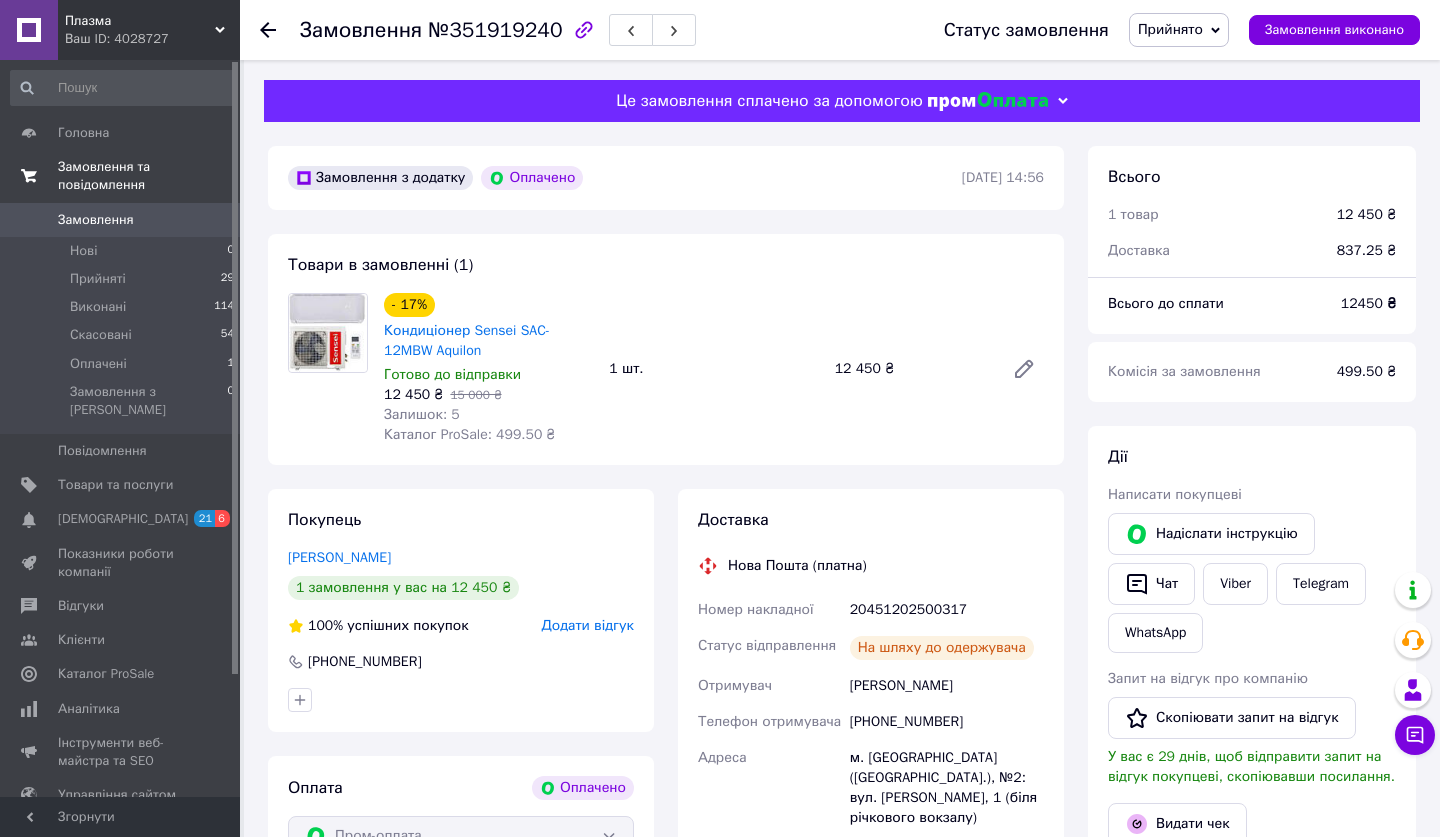 click on "Замовлення та повідомлення" at bounding box center (149, 176) 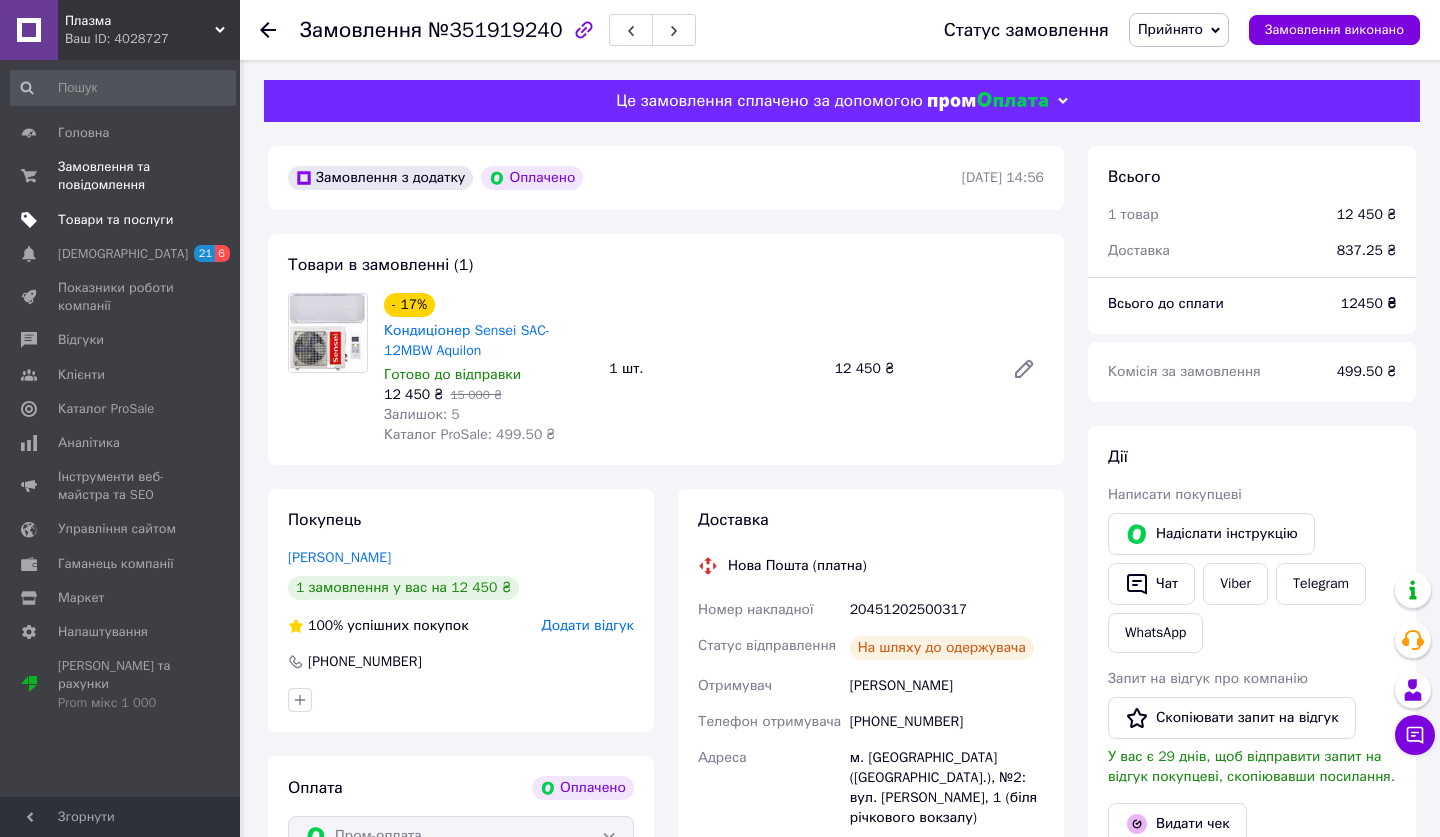 click on "Товари та послуги" at bounding box center (115, 220) 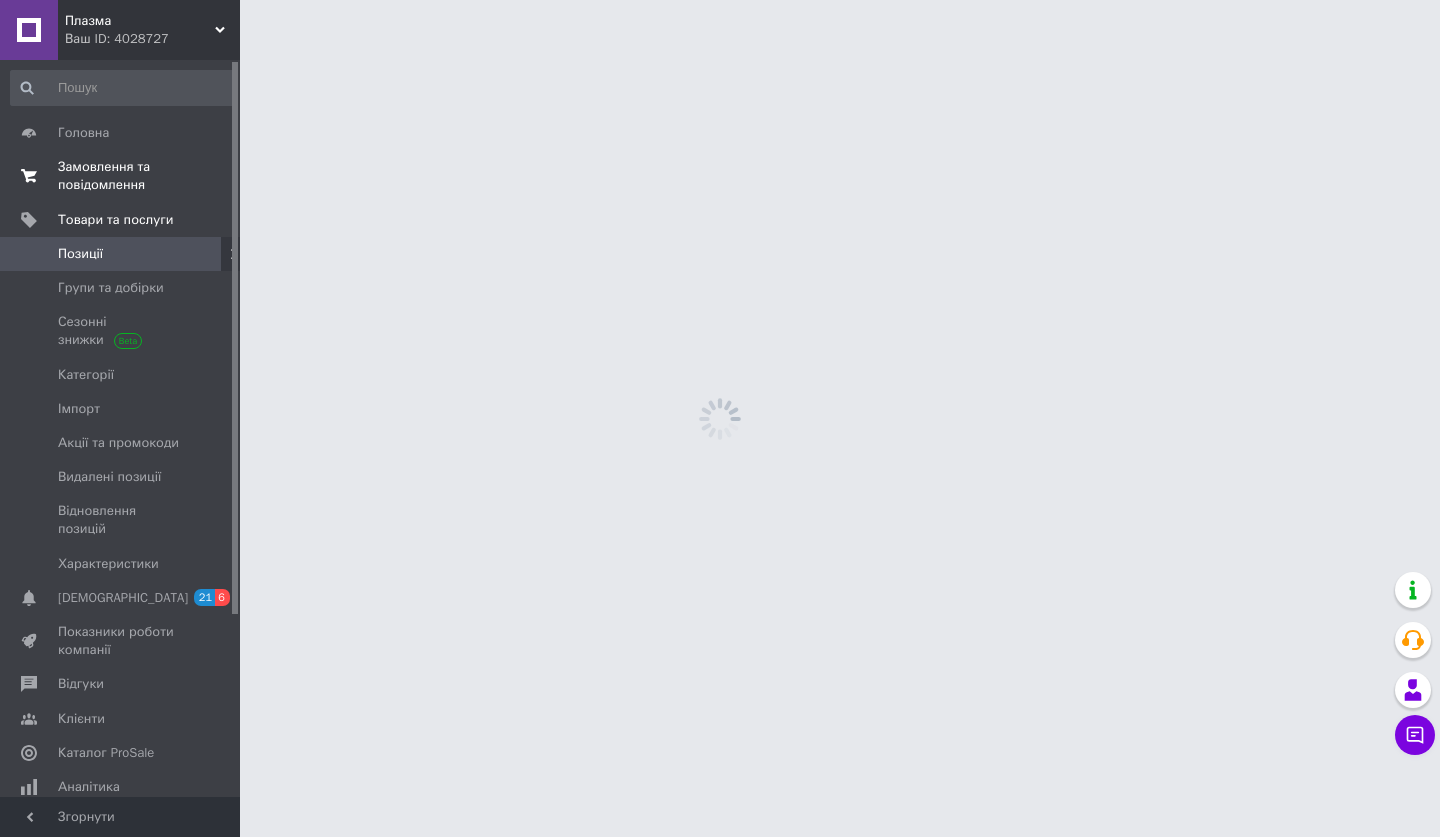 click on "Замовлення та повідомлення" at bounding box center (121, 176) 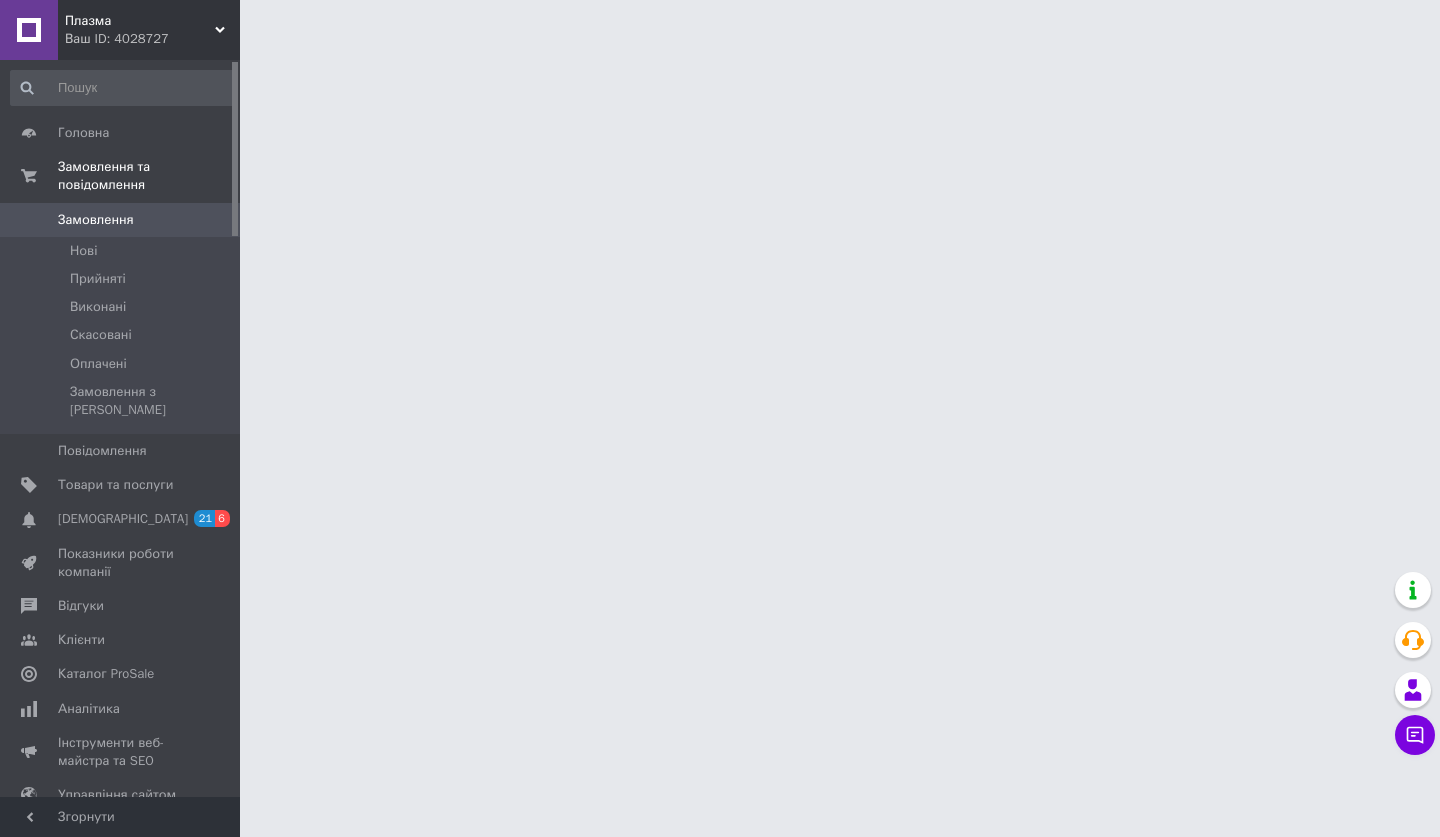 scroll, scrollTop: 0, scrollLeft: 0, axis: both 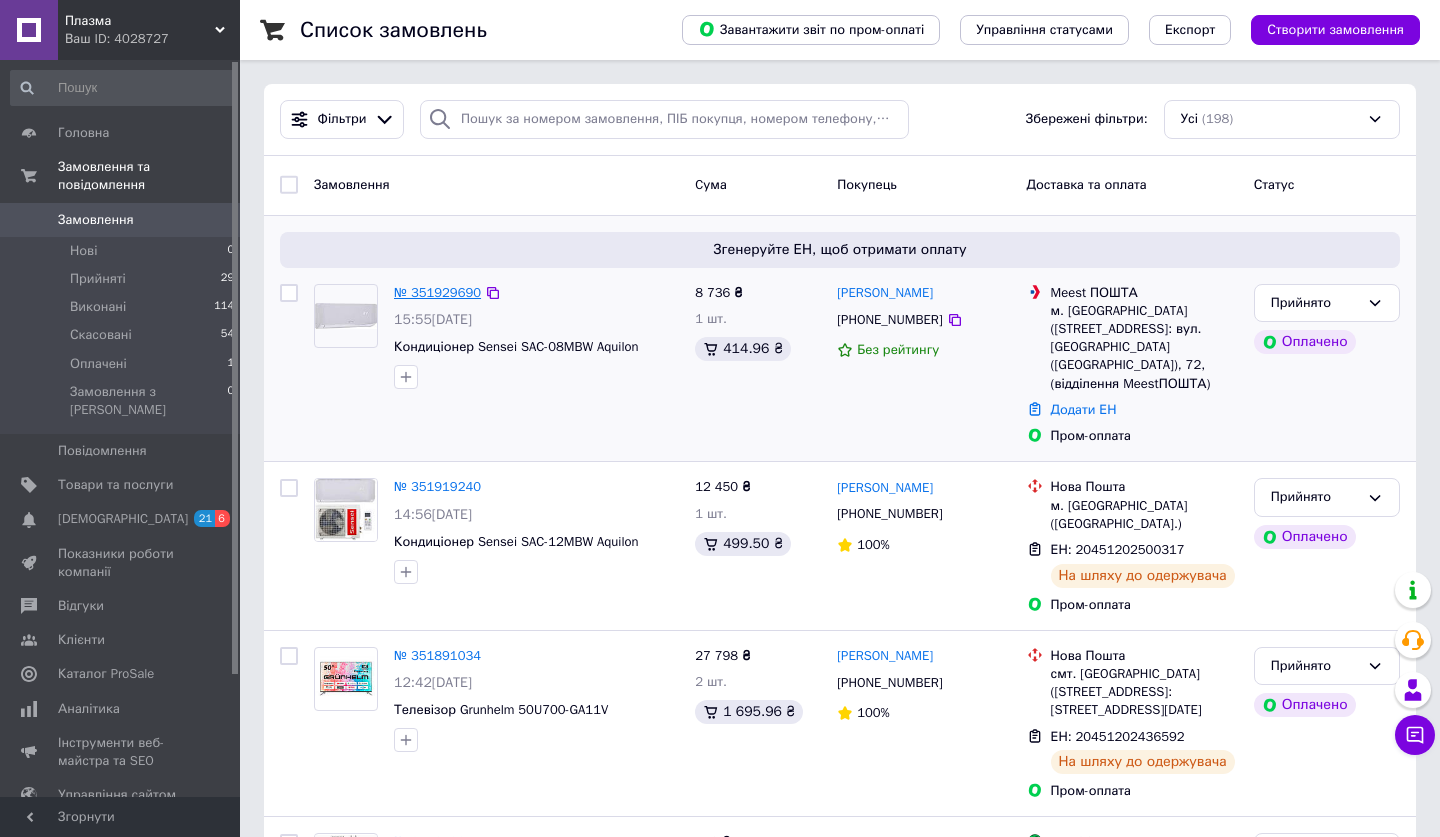 click on "№ 351929690" at bounding box center [437, 292] 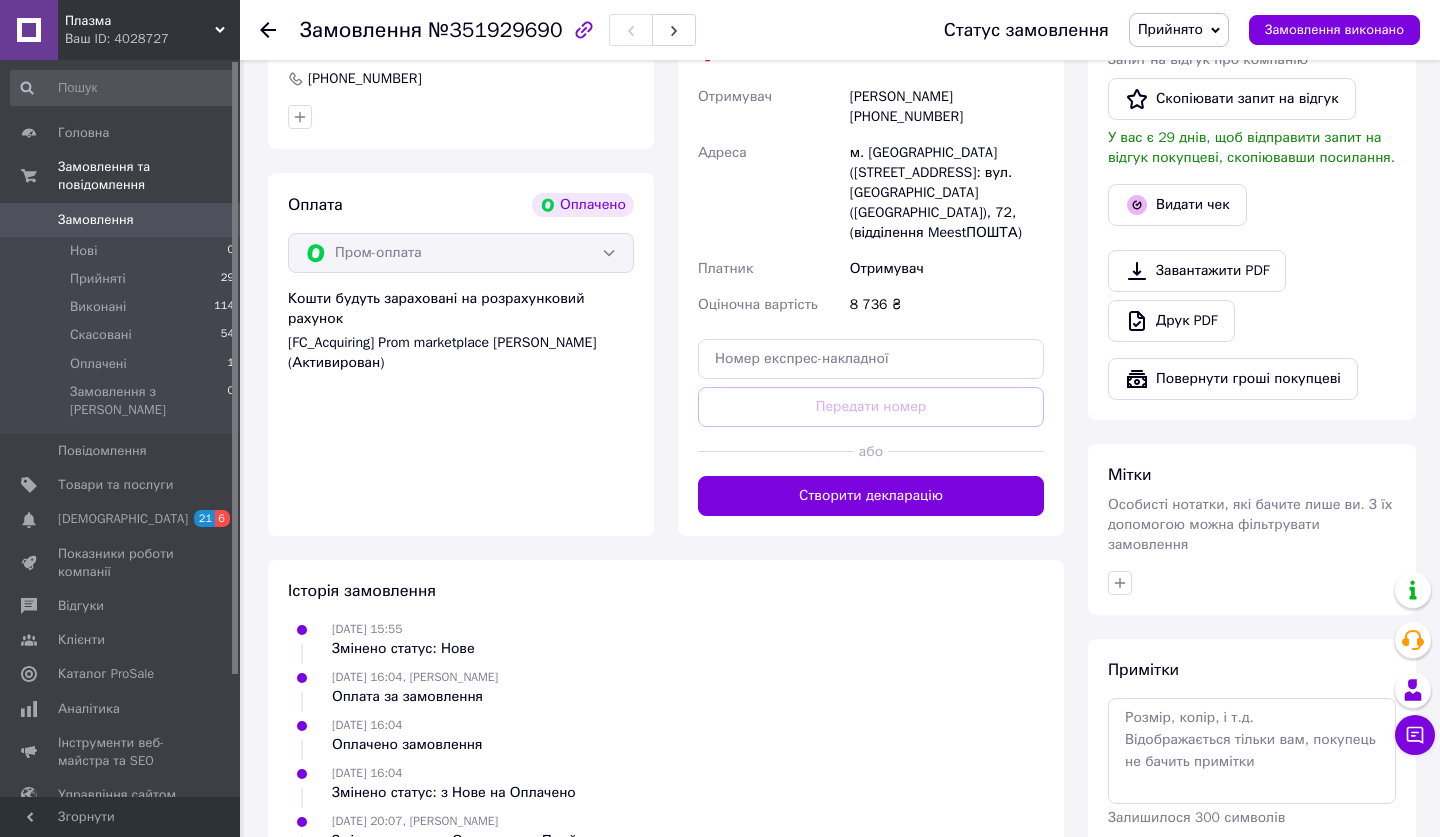 scroll, scrollTop: 586, scrollLeft: 0, axis: vertical 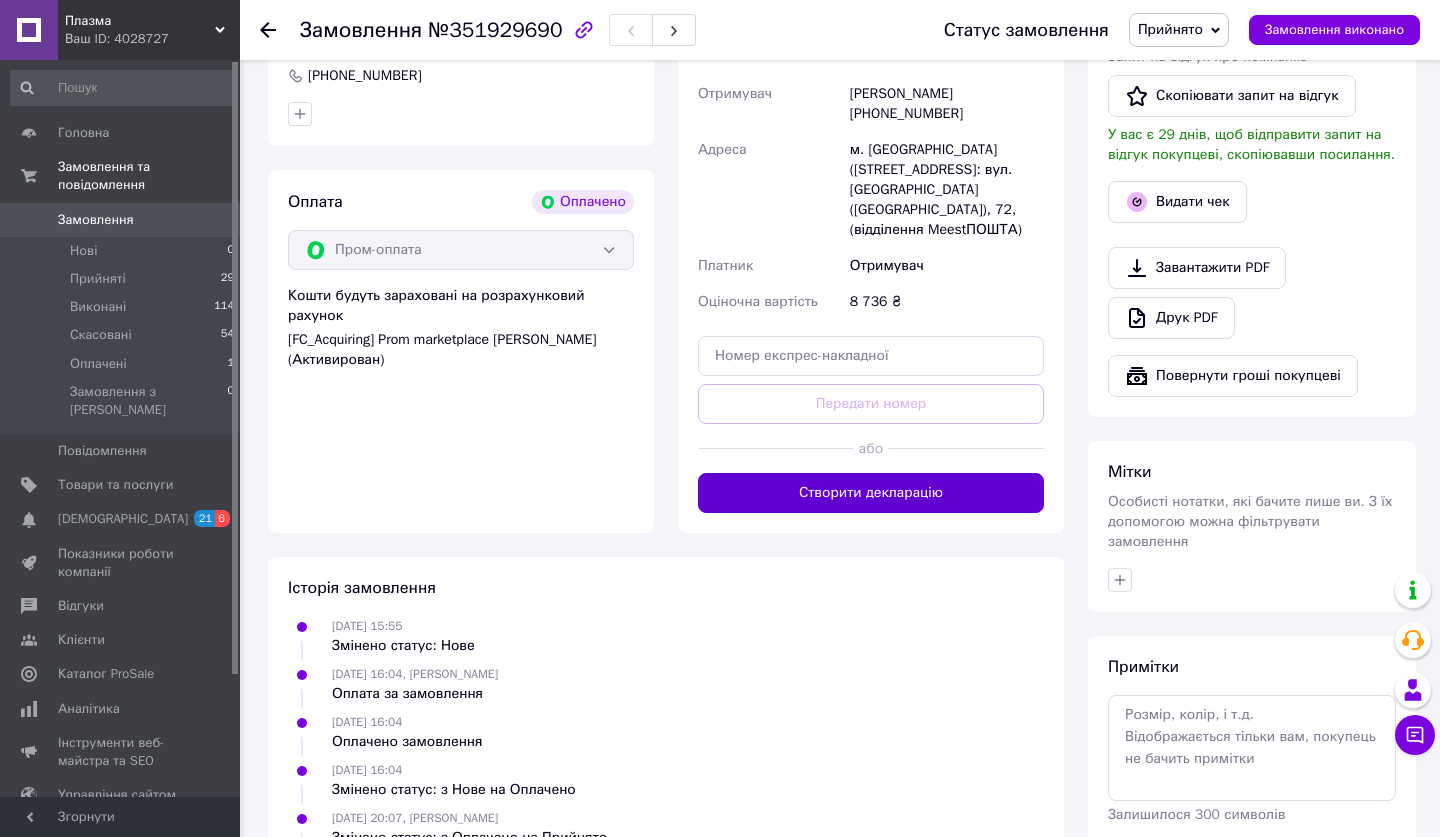 click on "Створити декларацію" at bounding box center [871, 493] 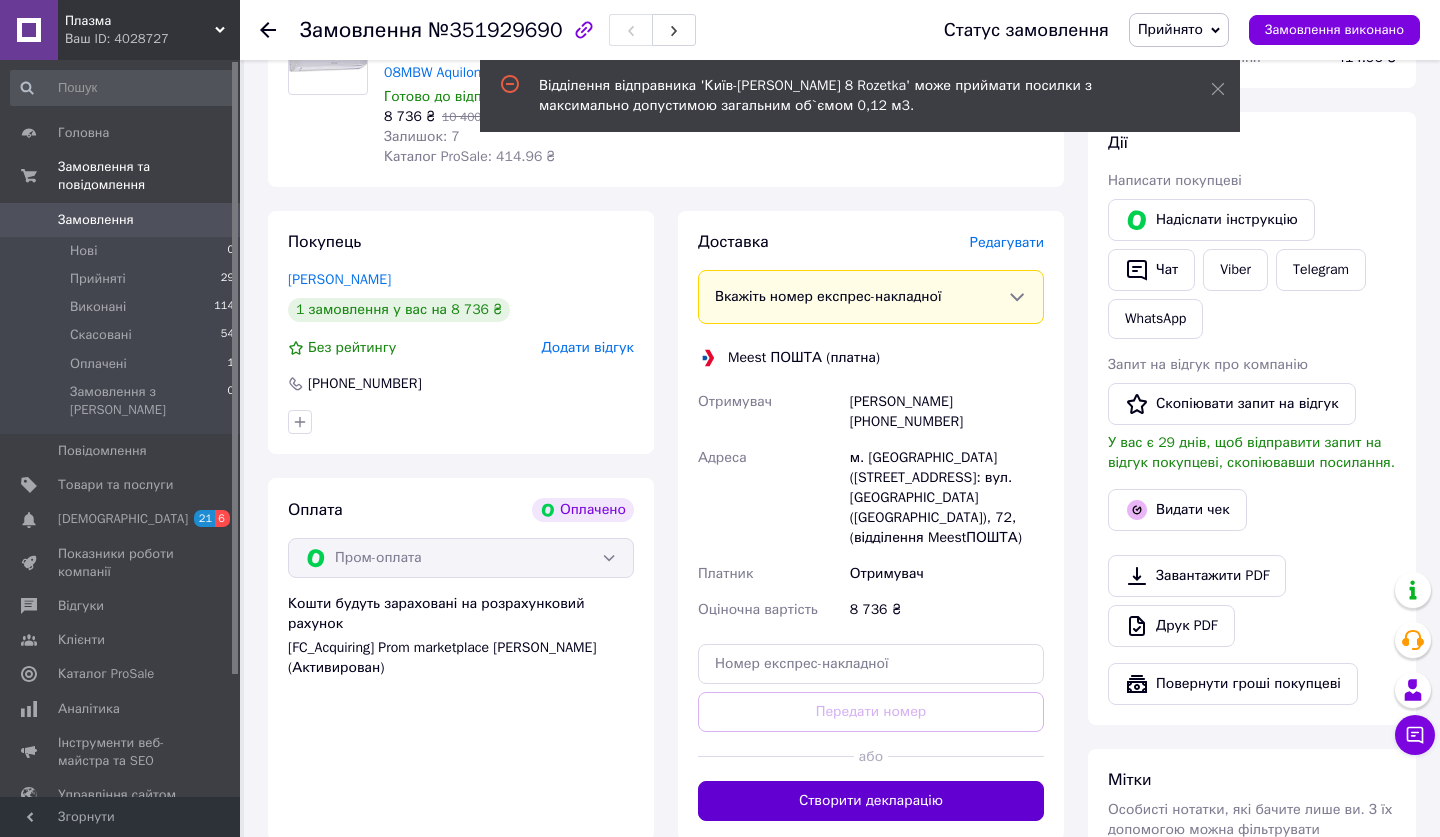 scroll, scrollTop: 277, scrollLeft: 0, axis: vertical 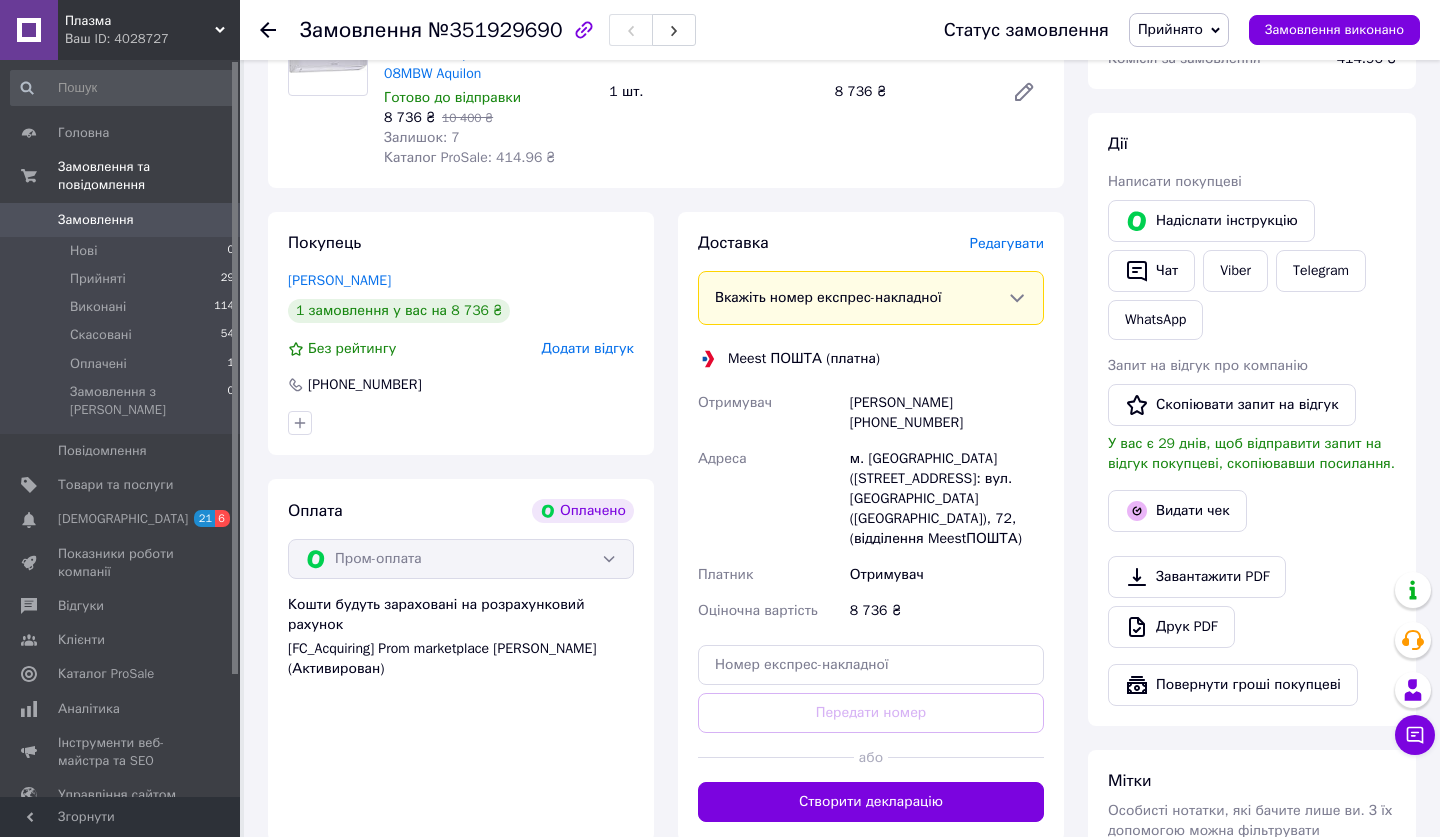 click on "Редагувати" at bounding box center [1007, 243] 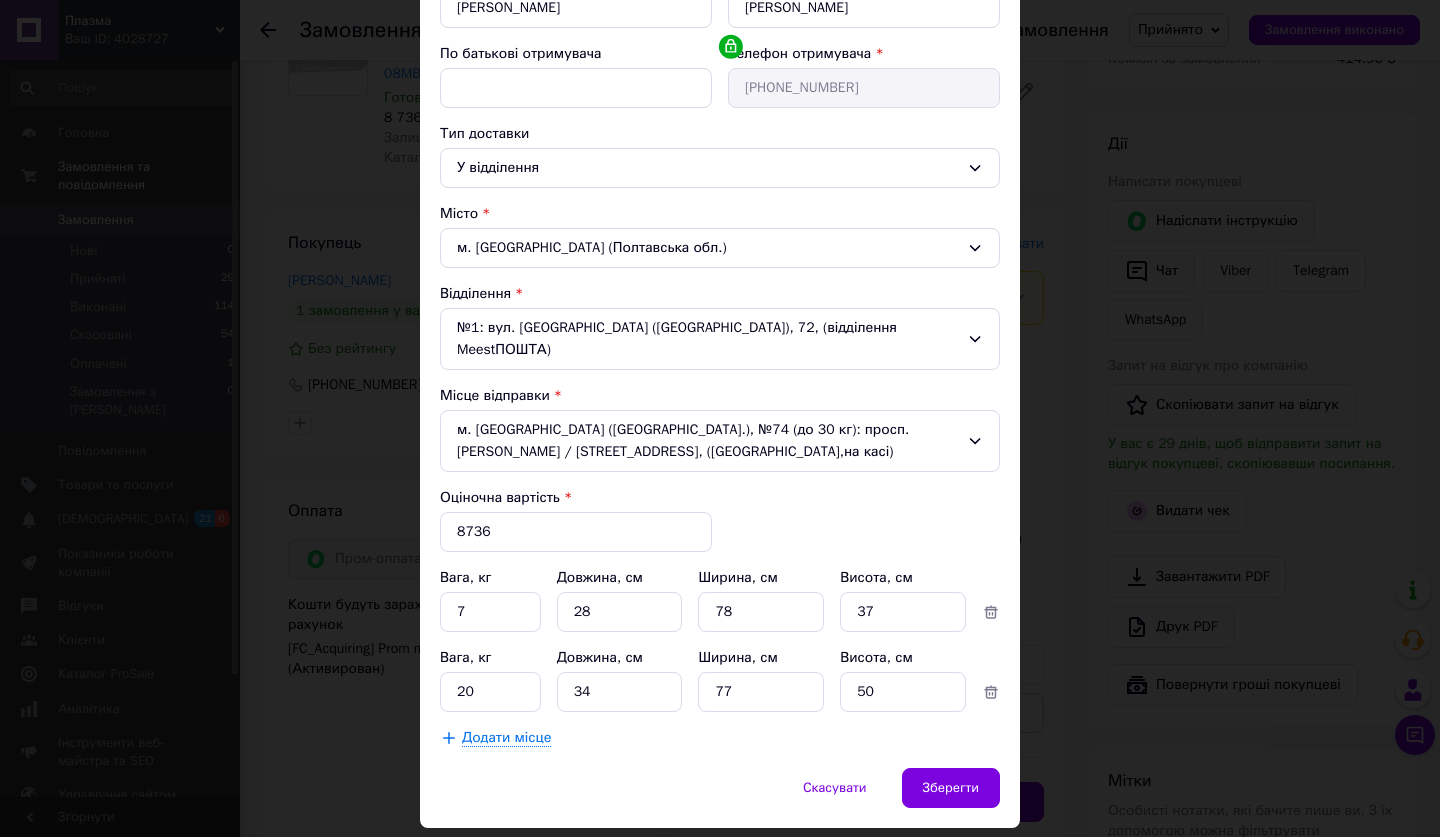 scroll, scrollTop: 350, scrollLeft: 0, axis: vertical 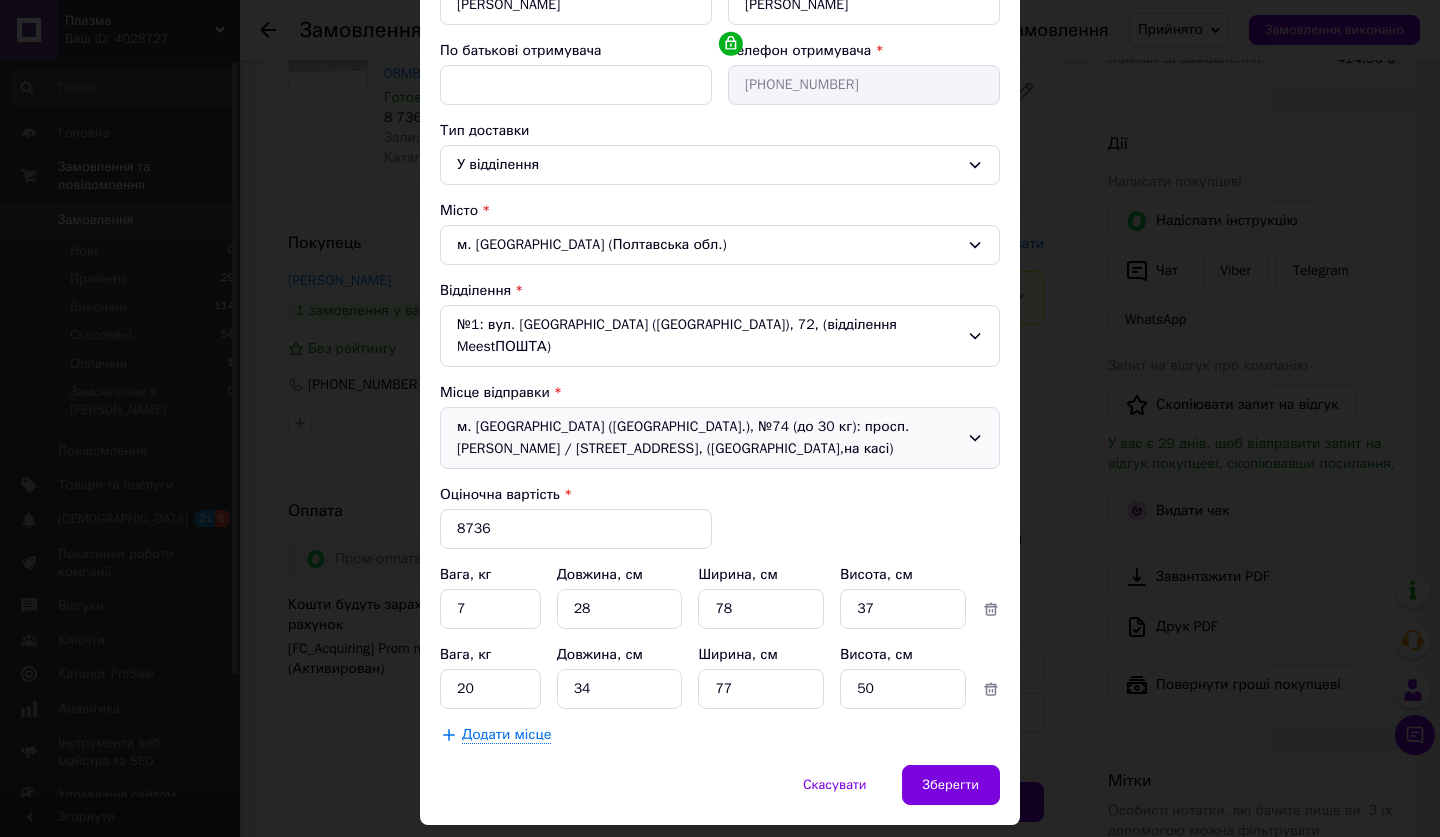 click on "м. [GEOGRAPHIC_DATA] ([GEOGRAPHIC_DATA].), №74 (до 30 кг): просп. [PERSON_NAME] / [STREET_ADDRESS], ([GEOGRAPHIC_DATA],на касі)" at bounding box center (720, 438) 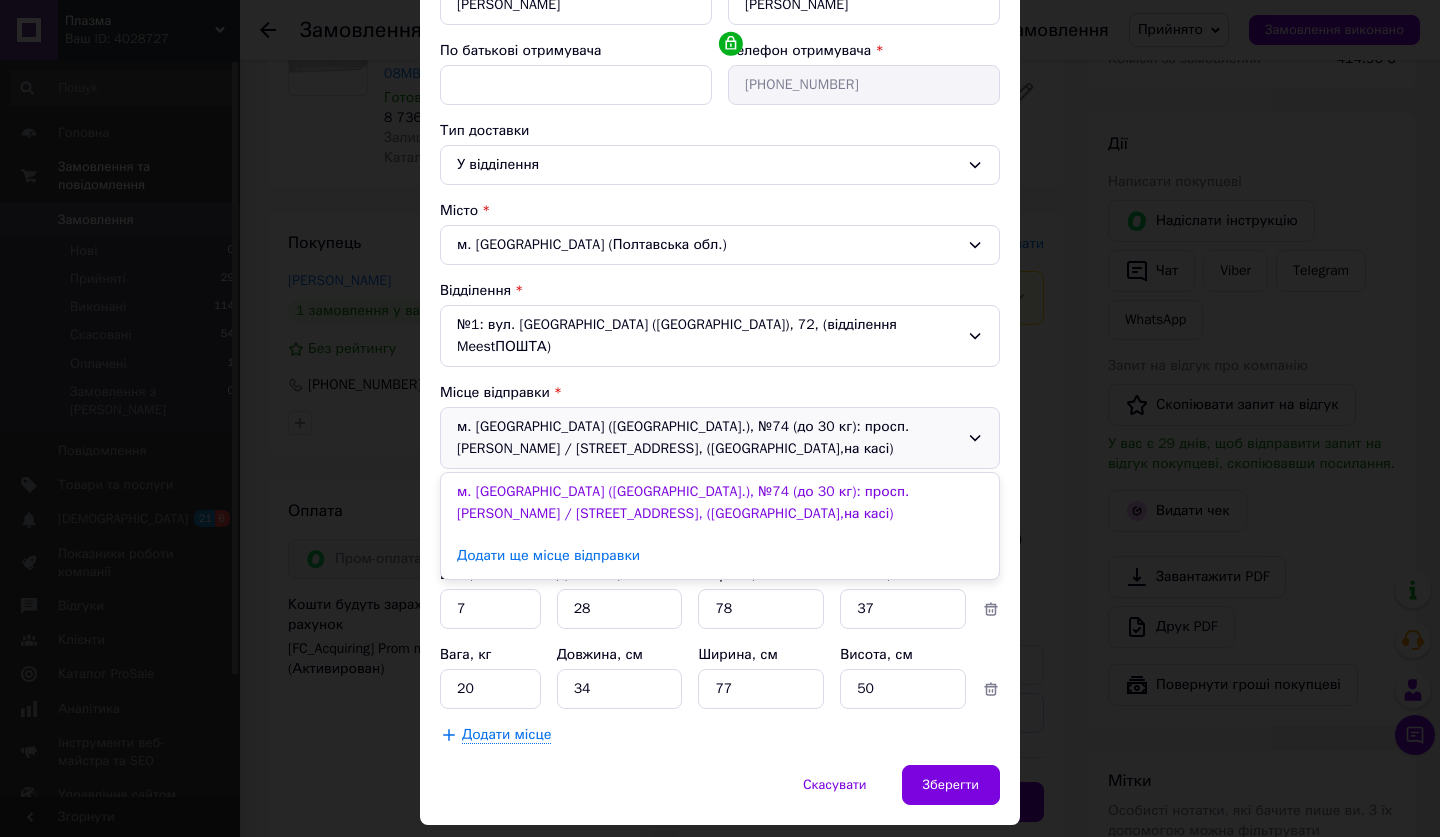 click on "Додати ще місце відправки" at bounding box center [720, 556] 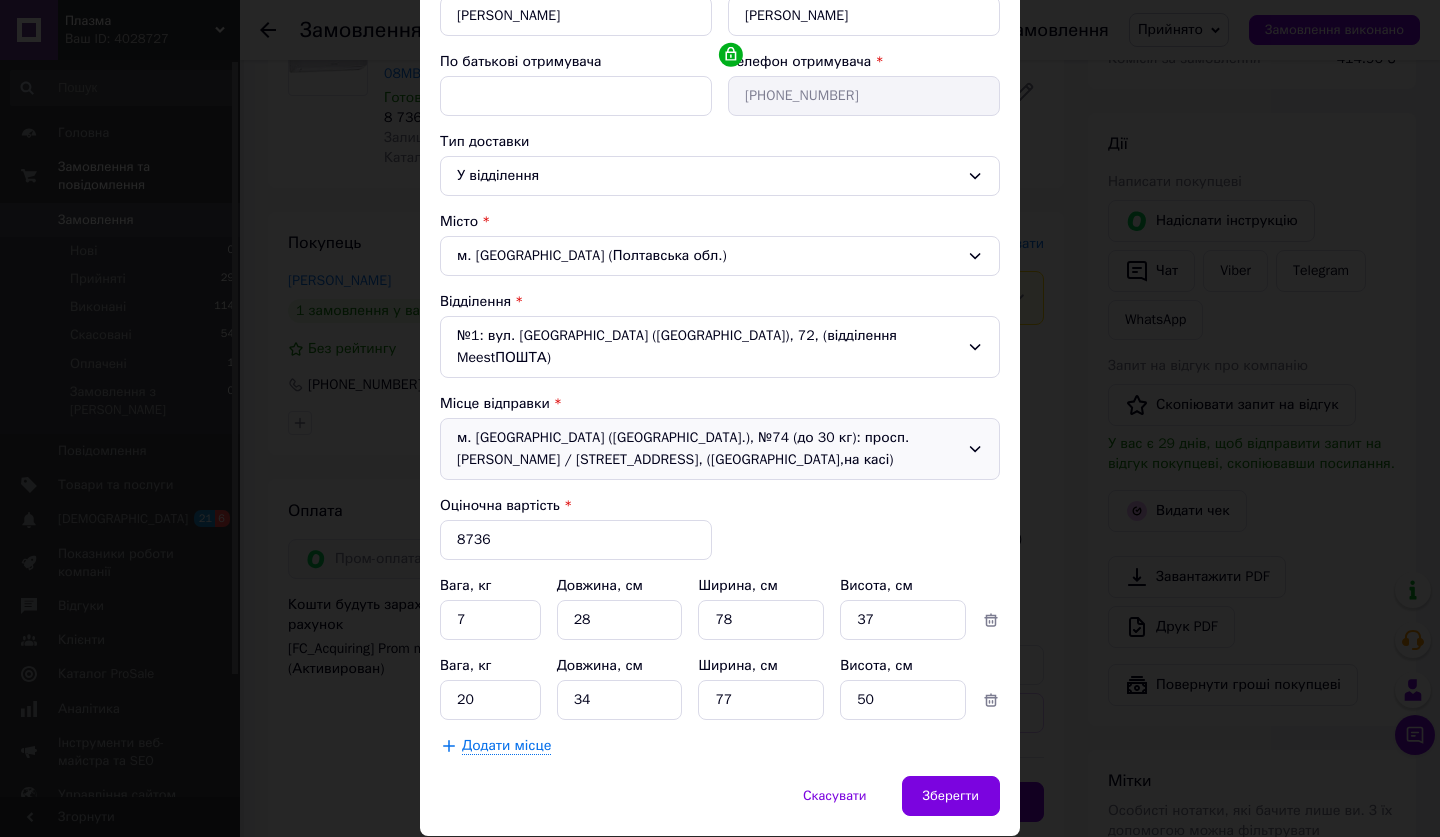 scroll, scrollTop: 340, scrollLeft: 0, axis: vertical 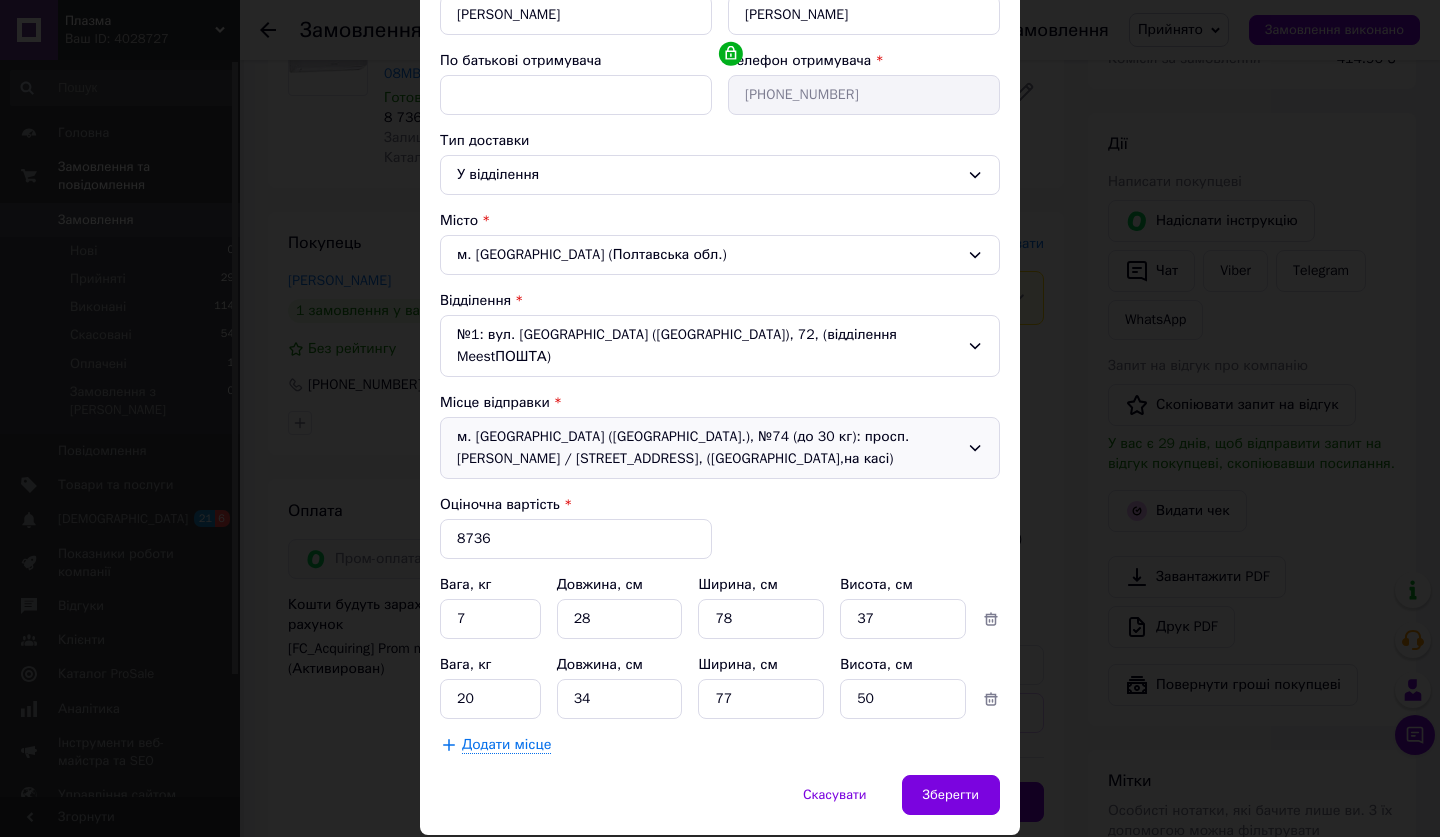 click on "м. [GEOGRAPHIC_DATA] ([GEOGRAPHIC_DATA].), №74 (до 30 кг): просп. [PERSON_NAME] / [STREET_ADDRESS], ([GEOGRAPHIC_DATA],на касі)" at bounding box center [720, 448] 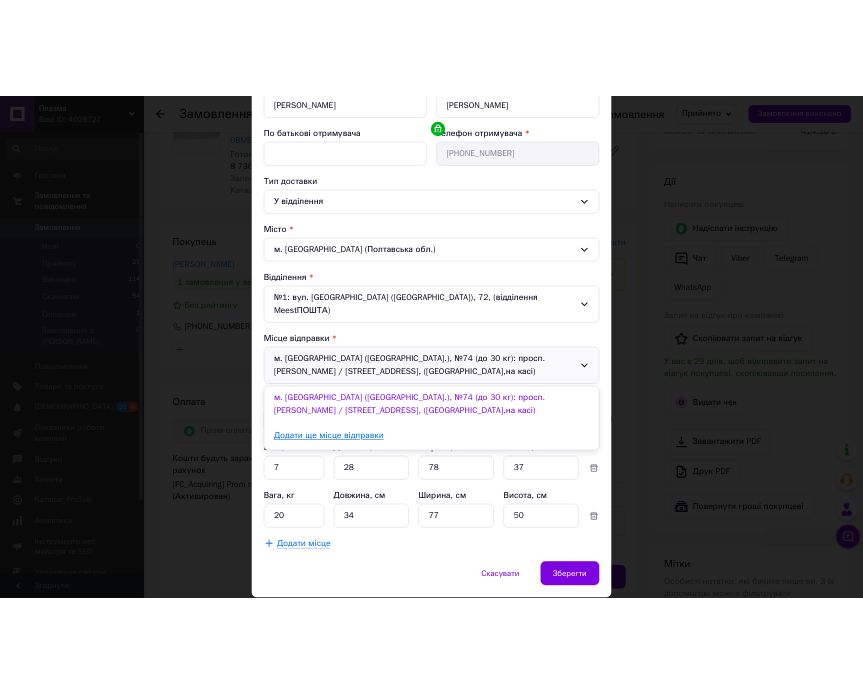 scroll, scrollTop: 340, scrollLeft: 0, axis: vertical 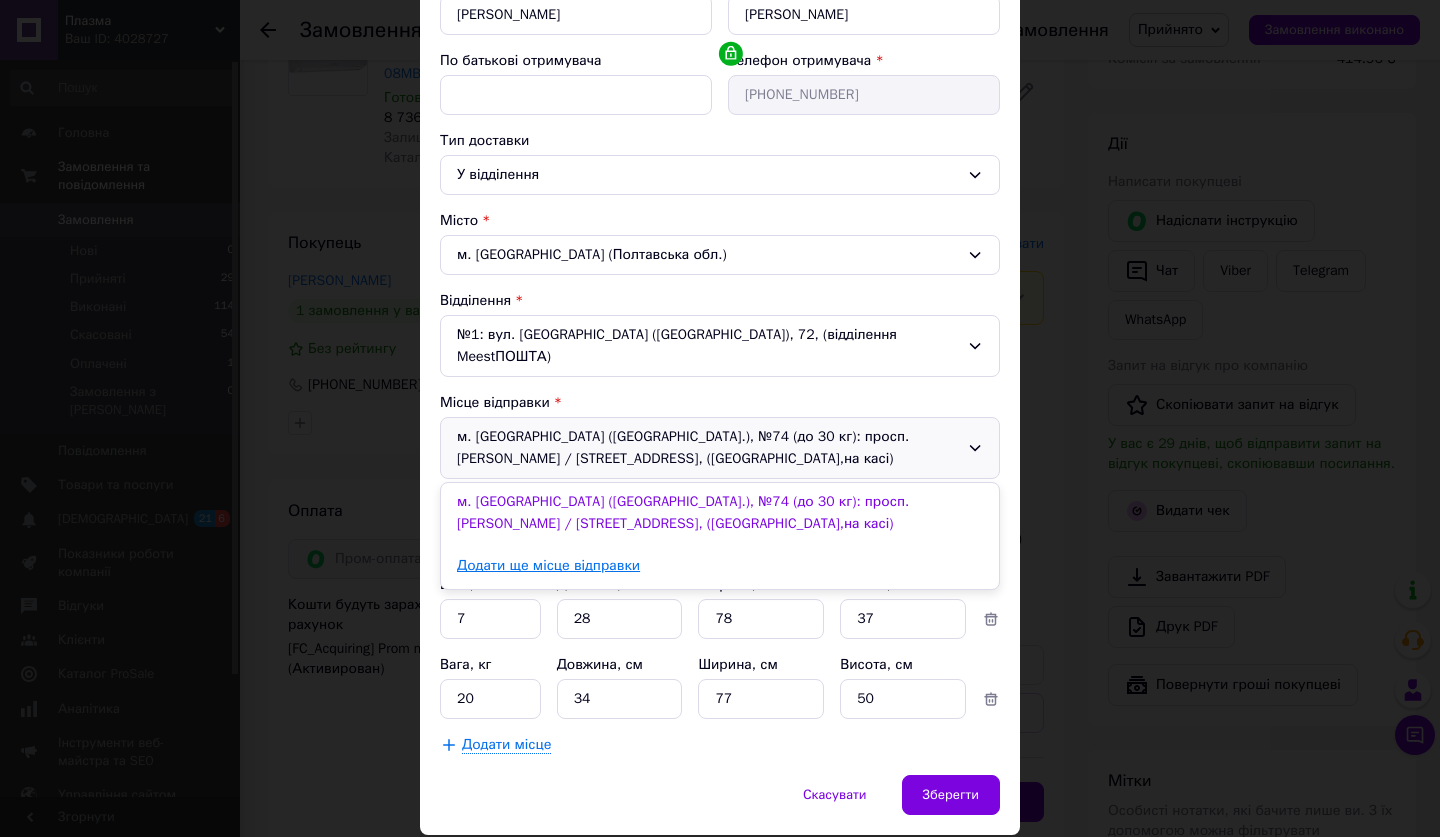 click on "Додати ще місце відправки" at bounding box center (720, 566) 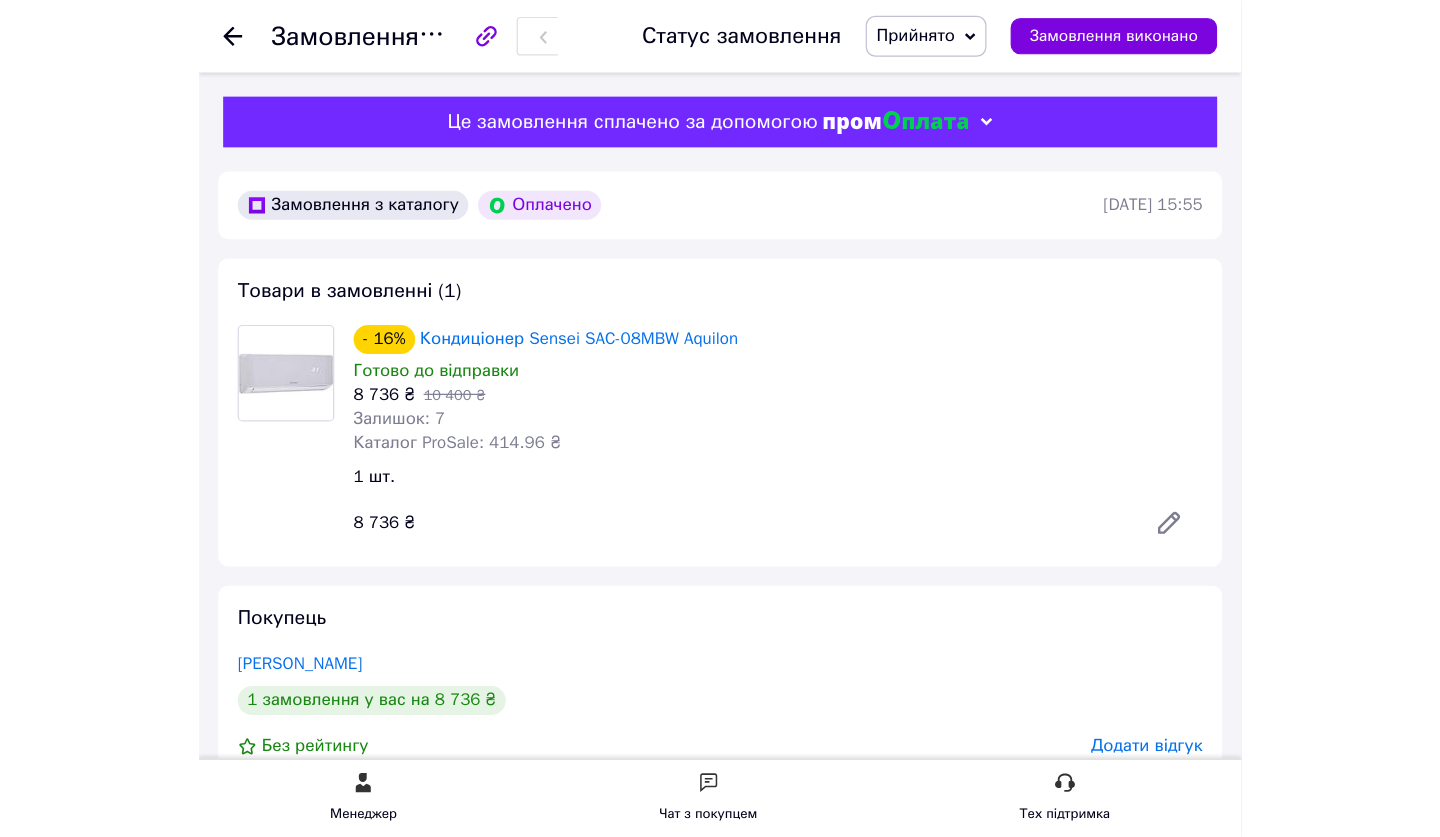 scroll, scrollTop: 0, scrollLeft: 0, axis: both 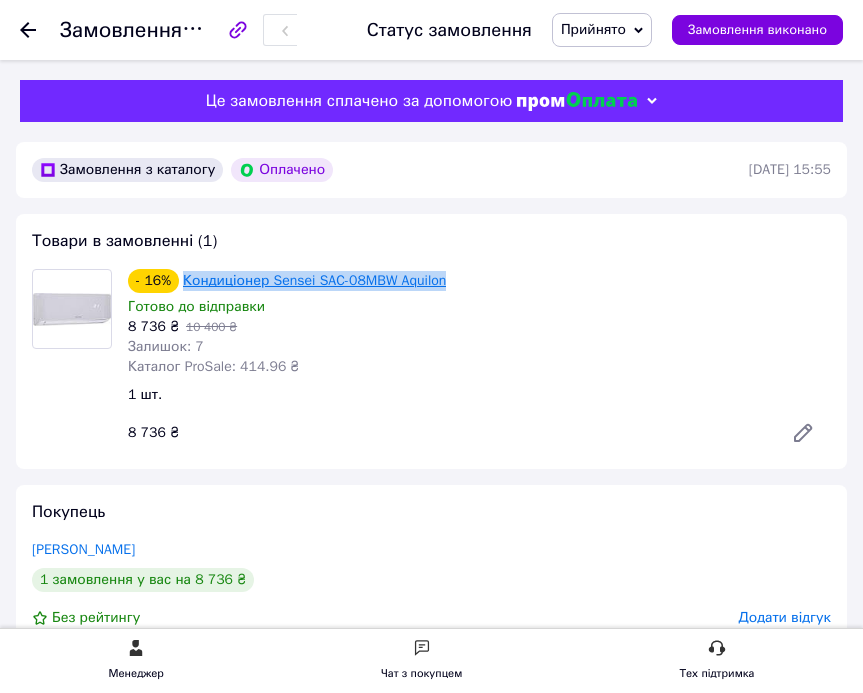 drag, startPoint x: 464, startPoint y: 287, endPoint x: 185, endPoint y: 289, distance: 279.00717 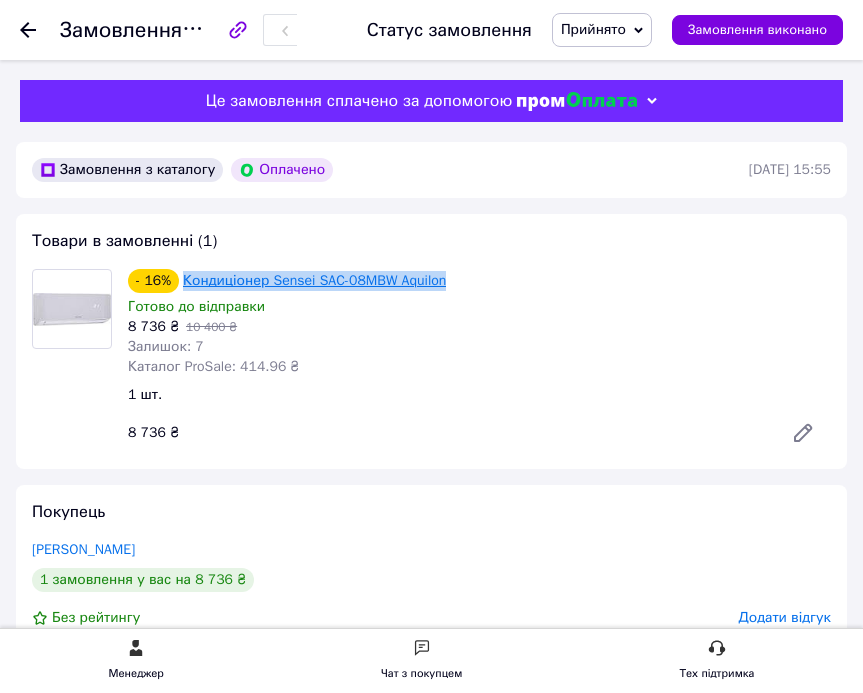 copy on "Кондиціонер Sensei SAC-08MBW Aquilon" 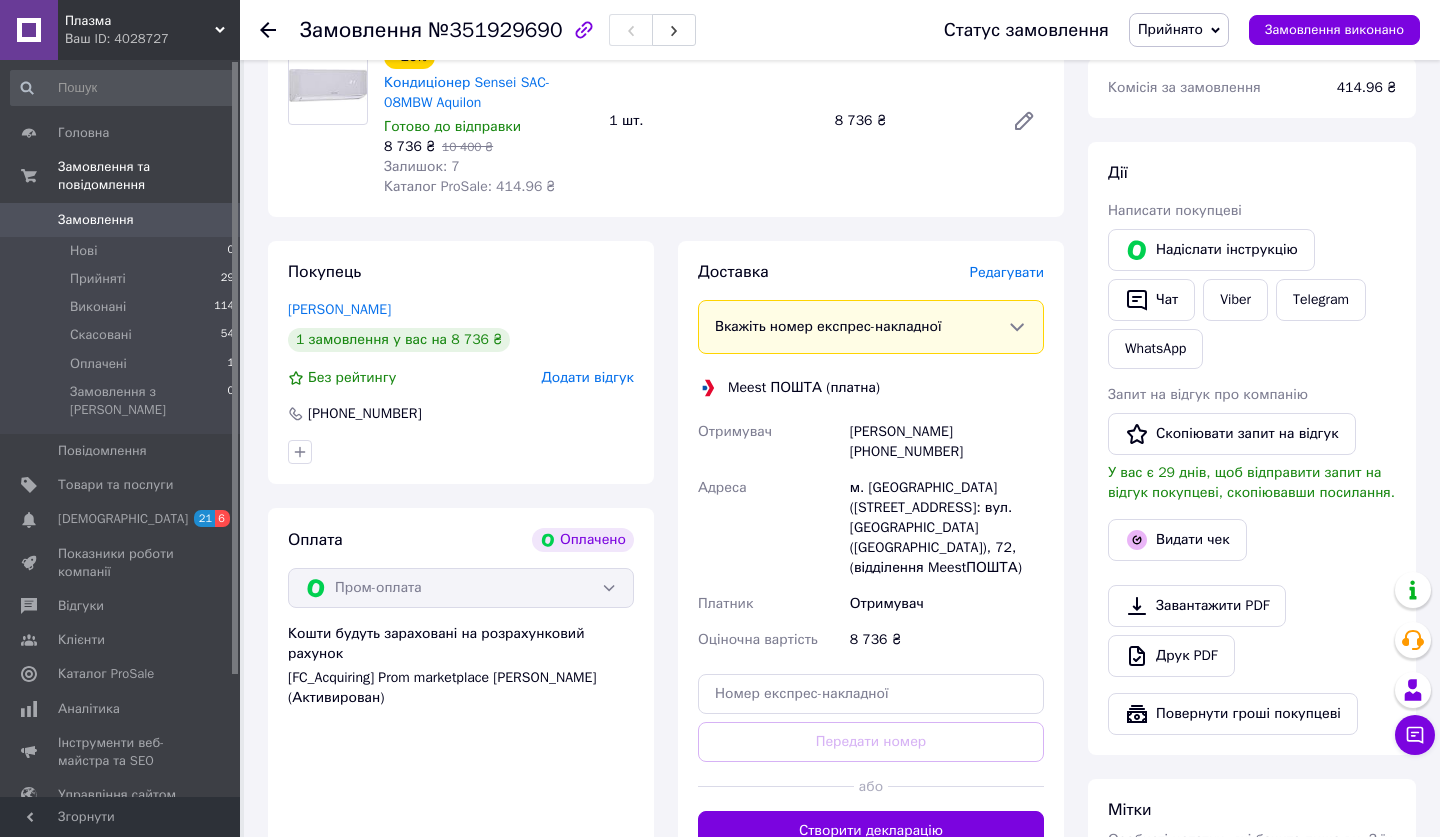 scroll, scrollTop: 270, scrollLeft: 0, axis: vertical 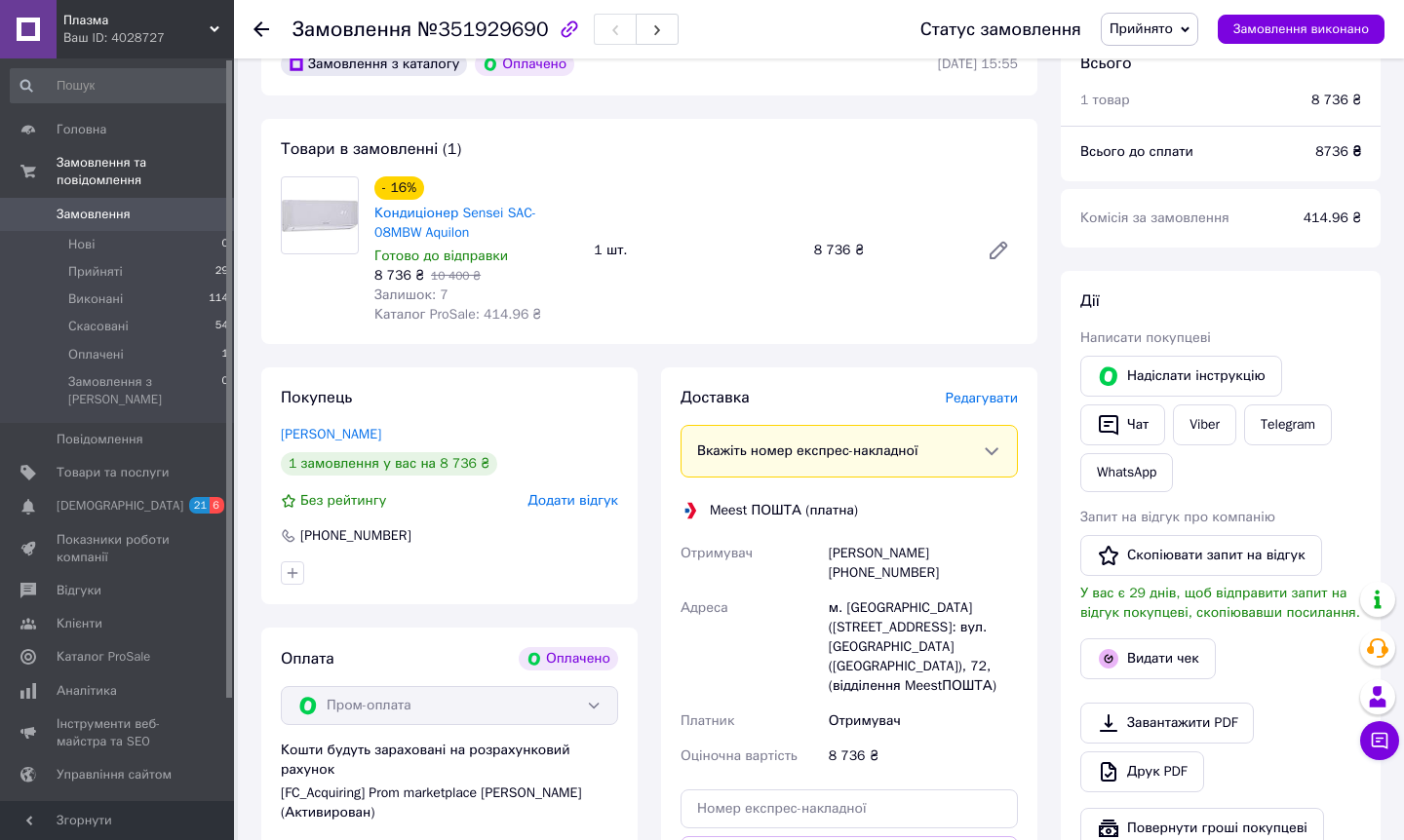click on "Редагувати" at bounding box center (982, 398) 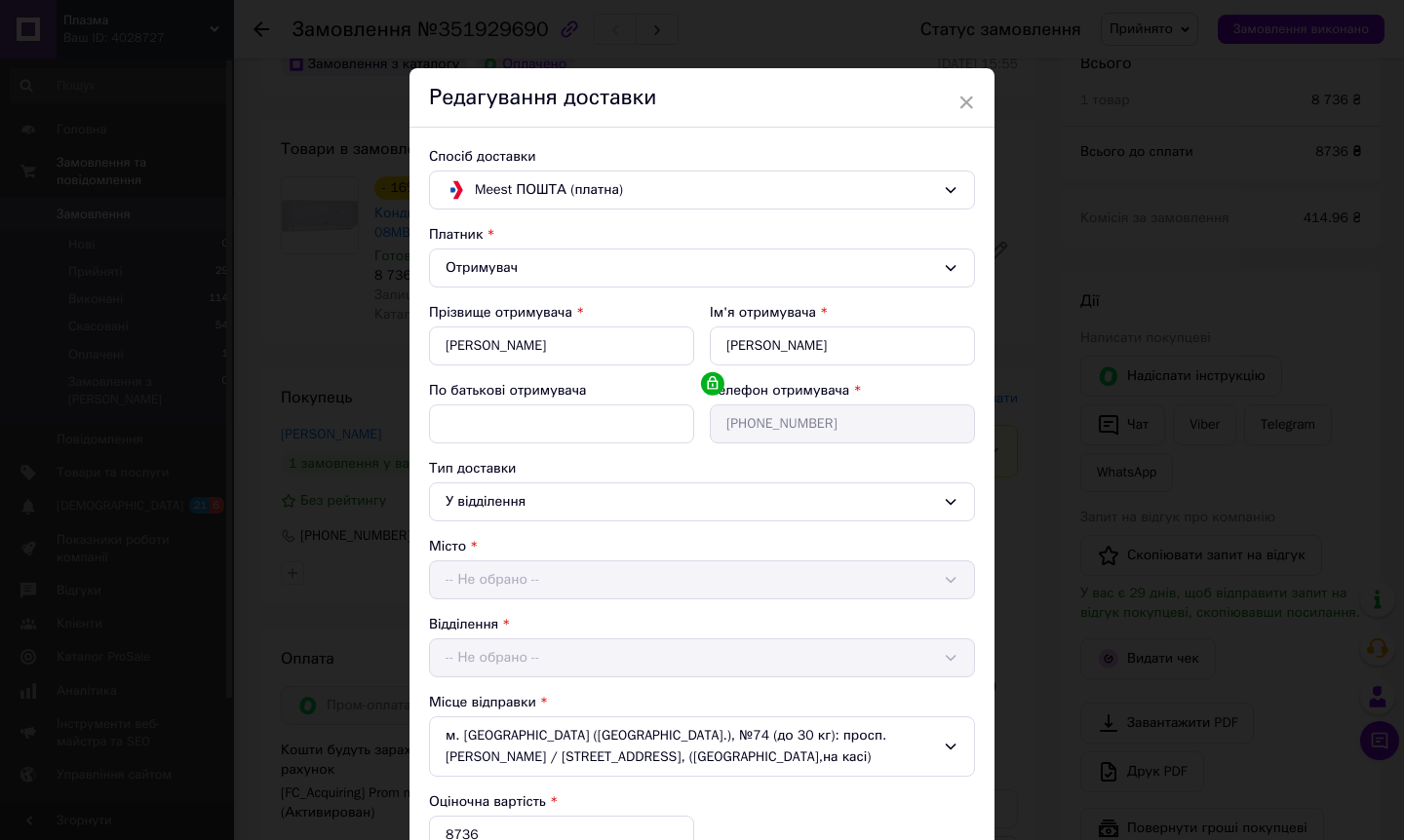 scroll, scrollTop: 107, scrollLeft: 0, axis: vertical 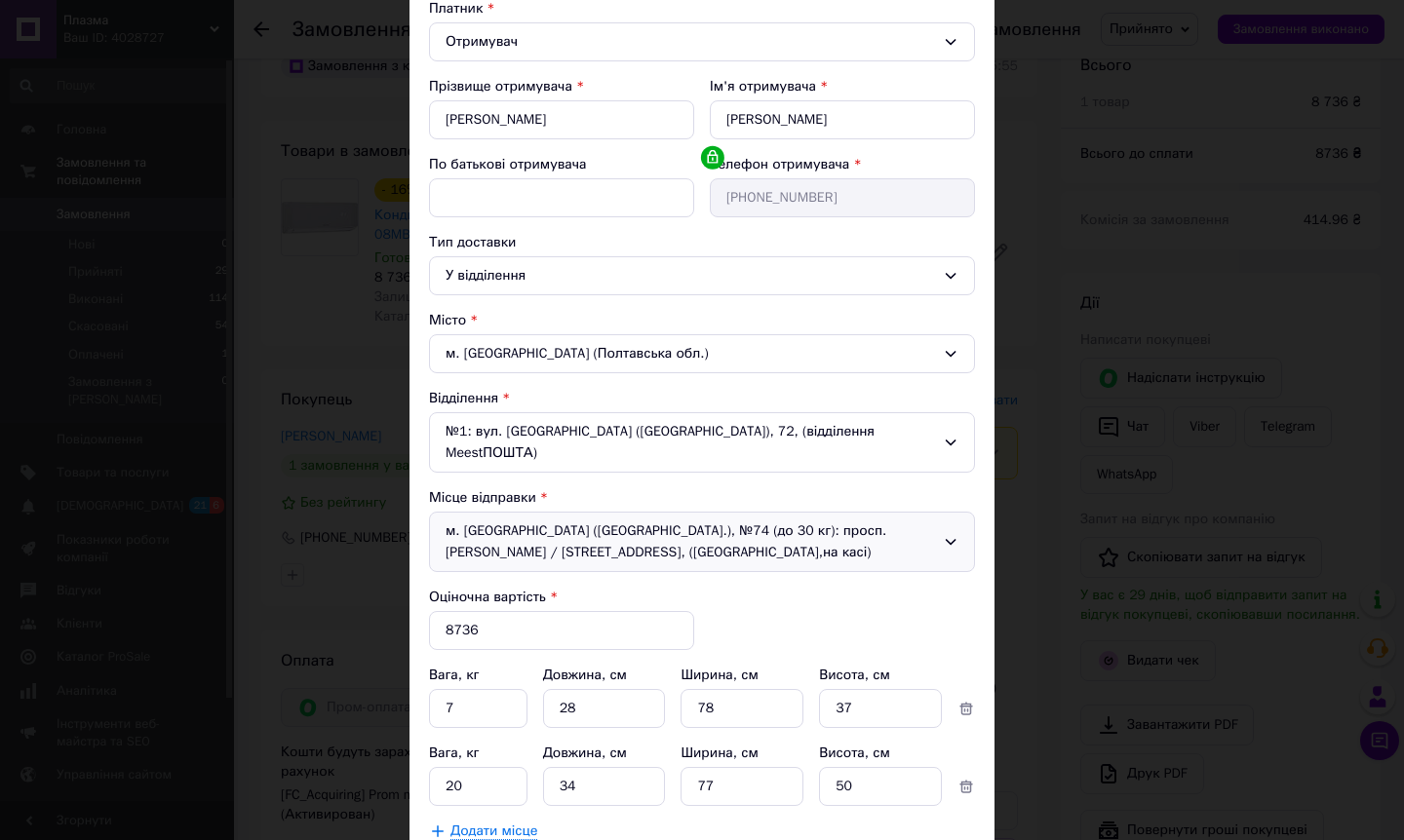 click on "м. [GEOGRAPHIC_DATA] ([GEOGRAPHIC_DATA].), №74 (до 30 кг): просп. [PERSON_NAME] / [STREET_ADDRESS], ([GEOGRAPHIC_DATA],на касі)" at bounding box center [702, 542] 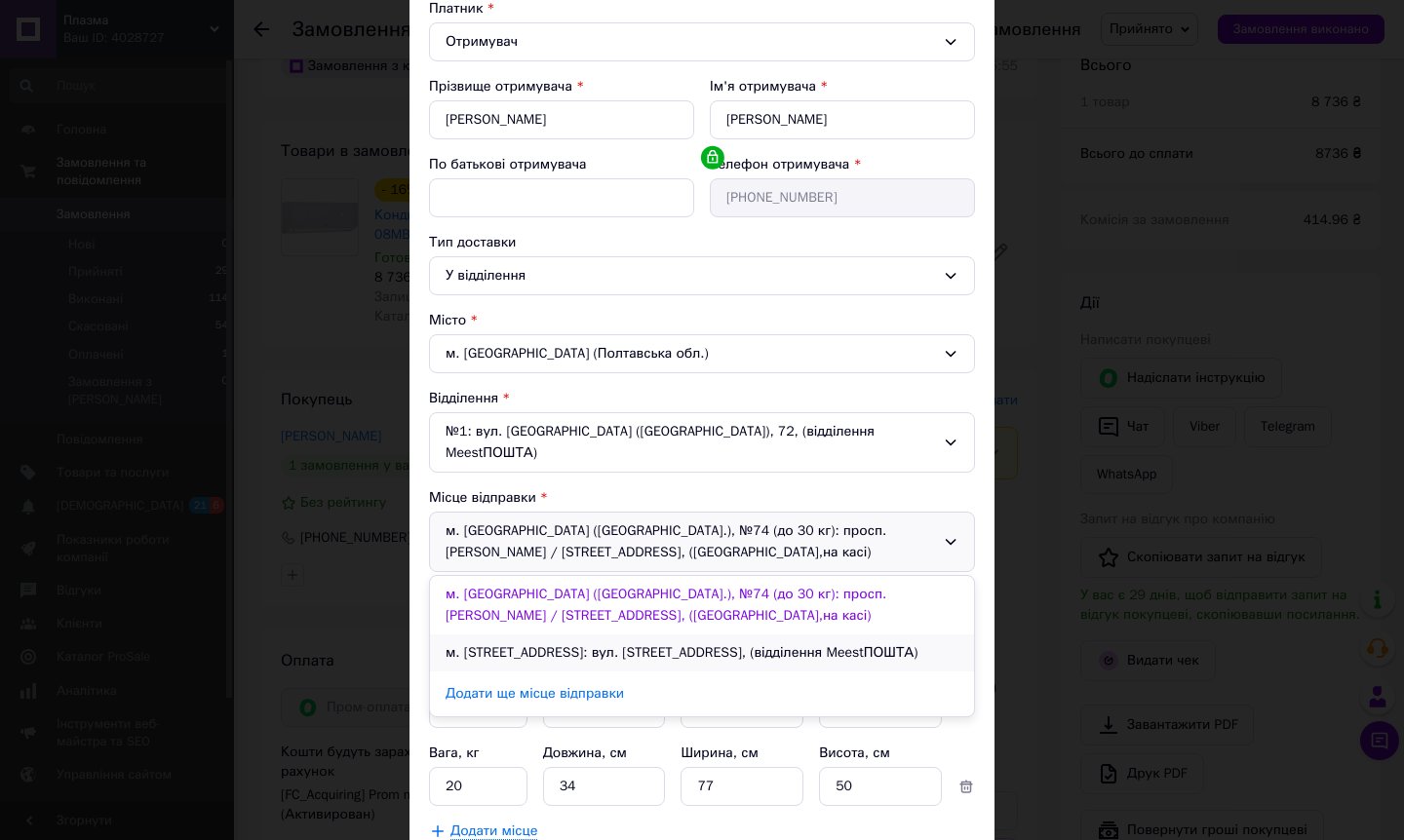 click on "м. Київ (Київська обл.), №3: вул. Віскозна, 32, (відділення MeestПОШТА)" at bounding box center [702, 653] 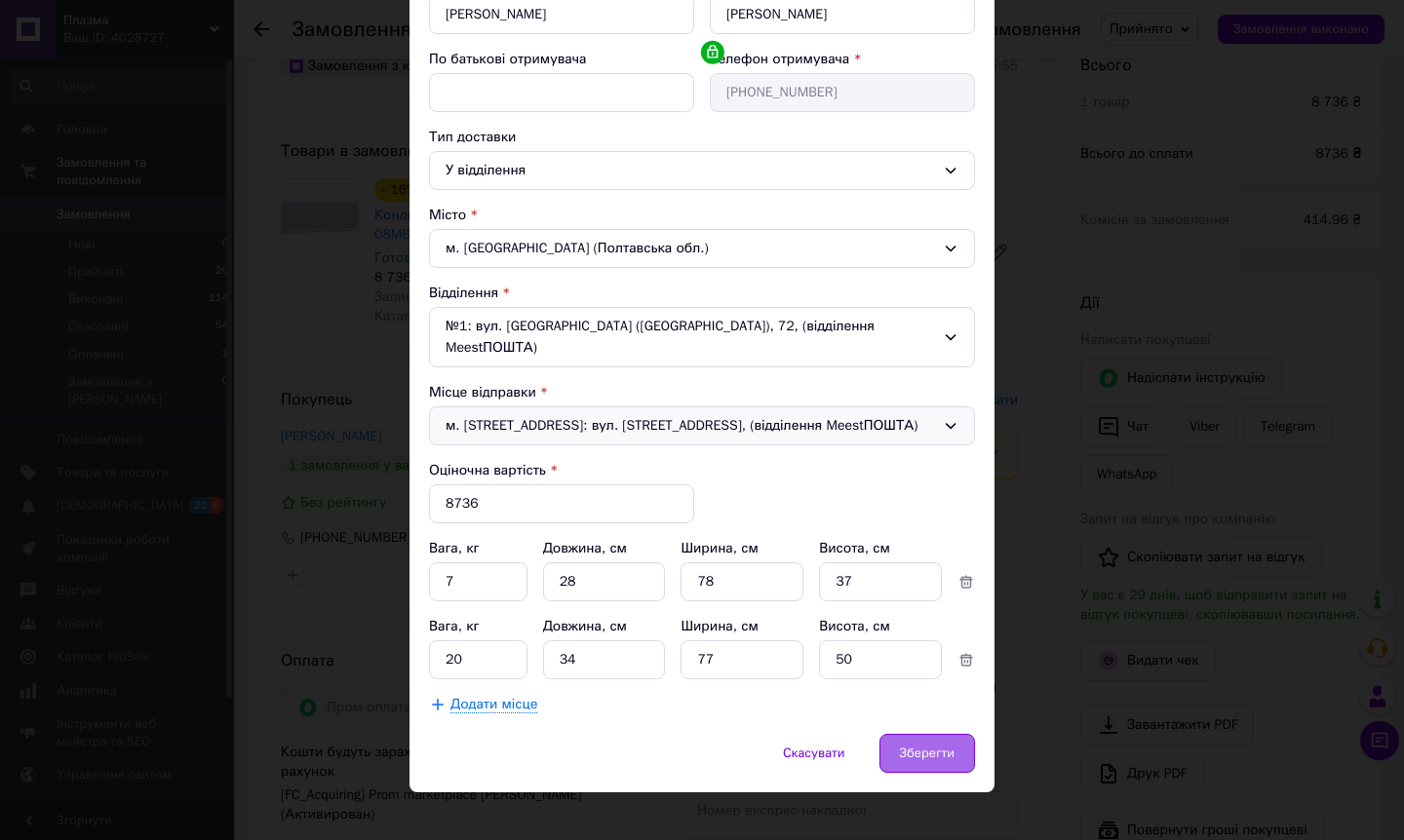 scroll, scrollTop: 330, scrollLeft: 0, axis: vertical 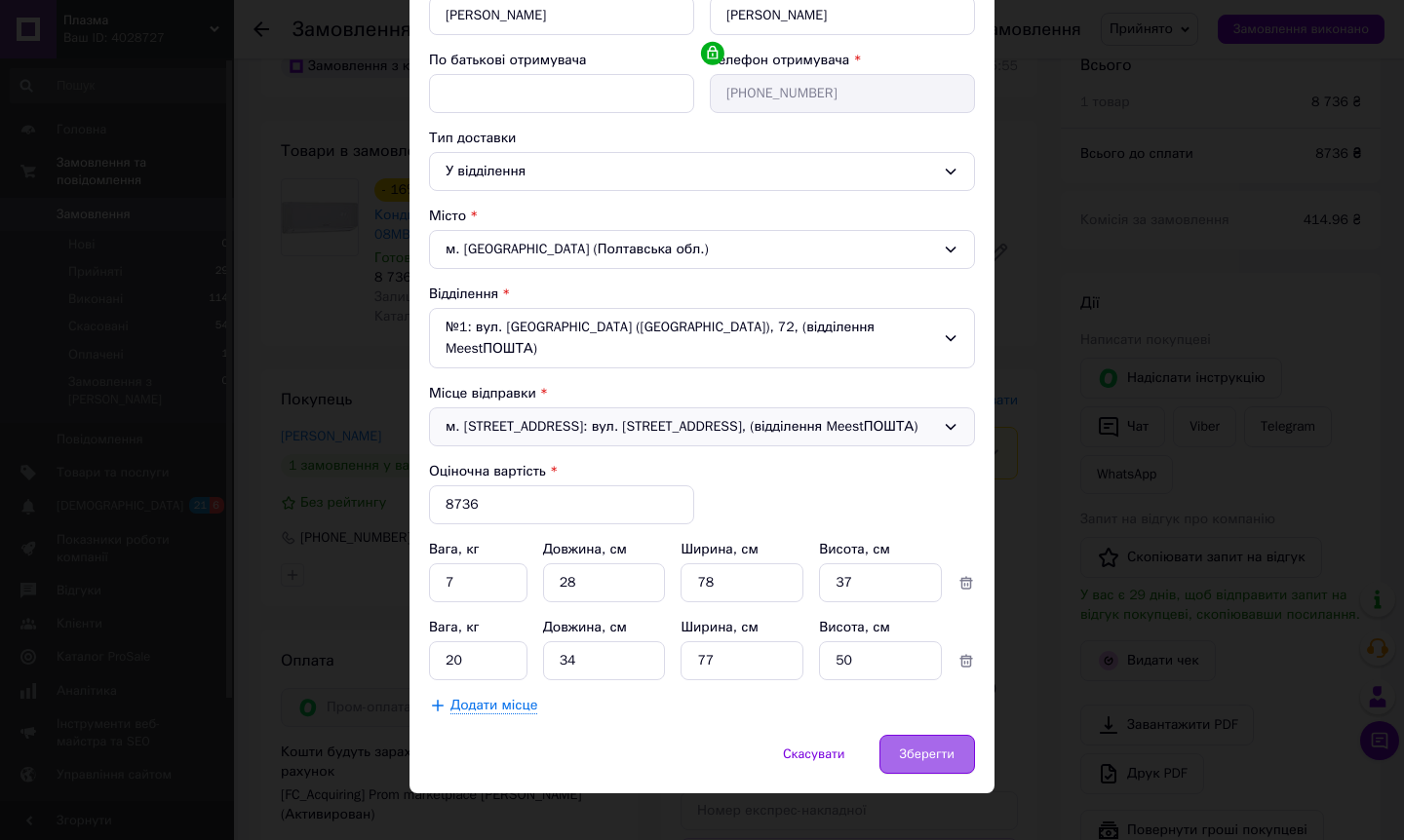 click on "Зберегти" at bounding box center (927, 754) 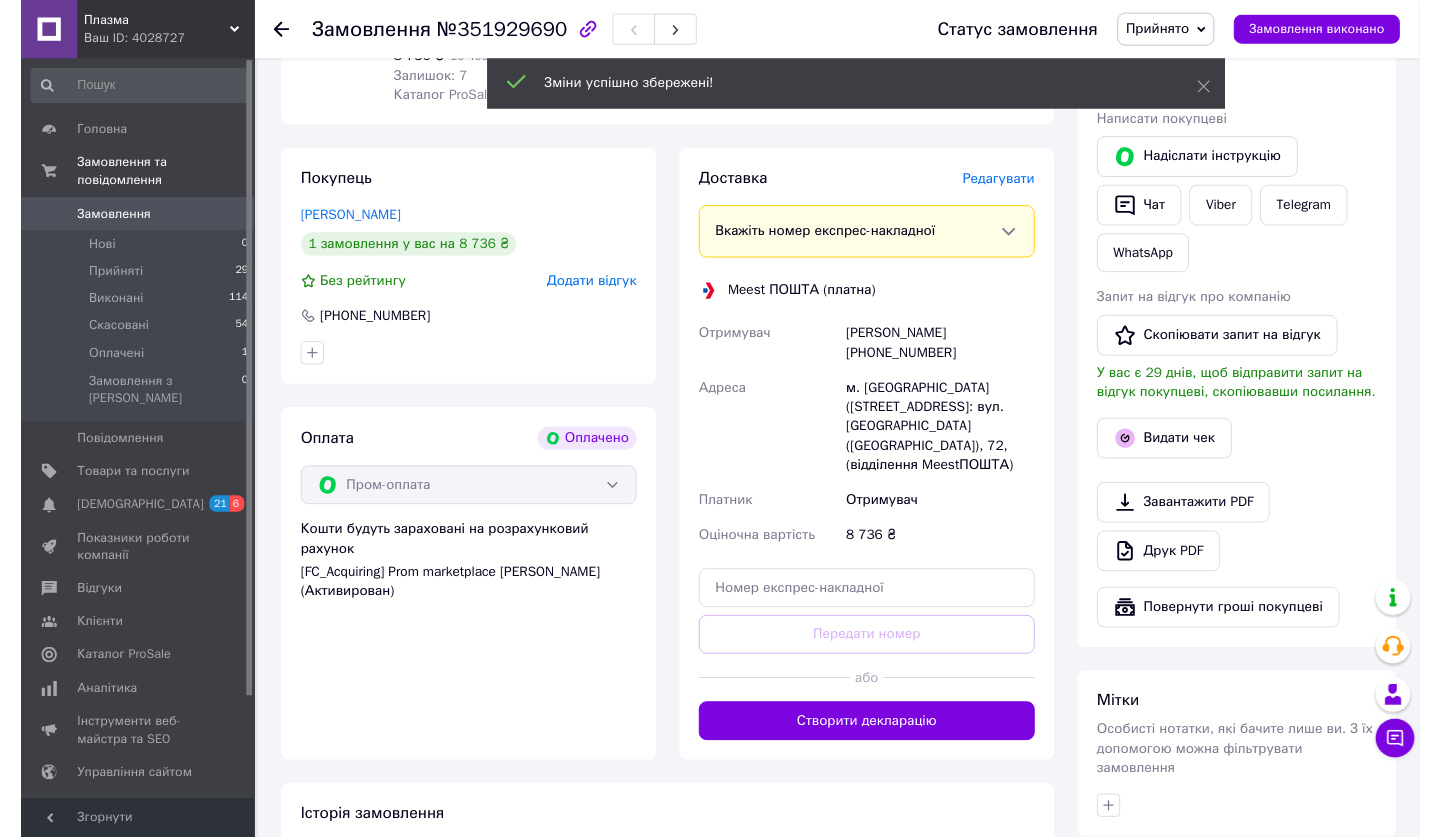 scroll, scrollTop: 379, scrollLeft: 0, axis: vertical 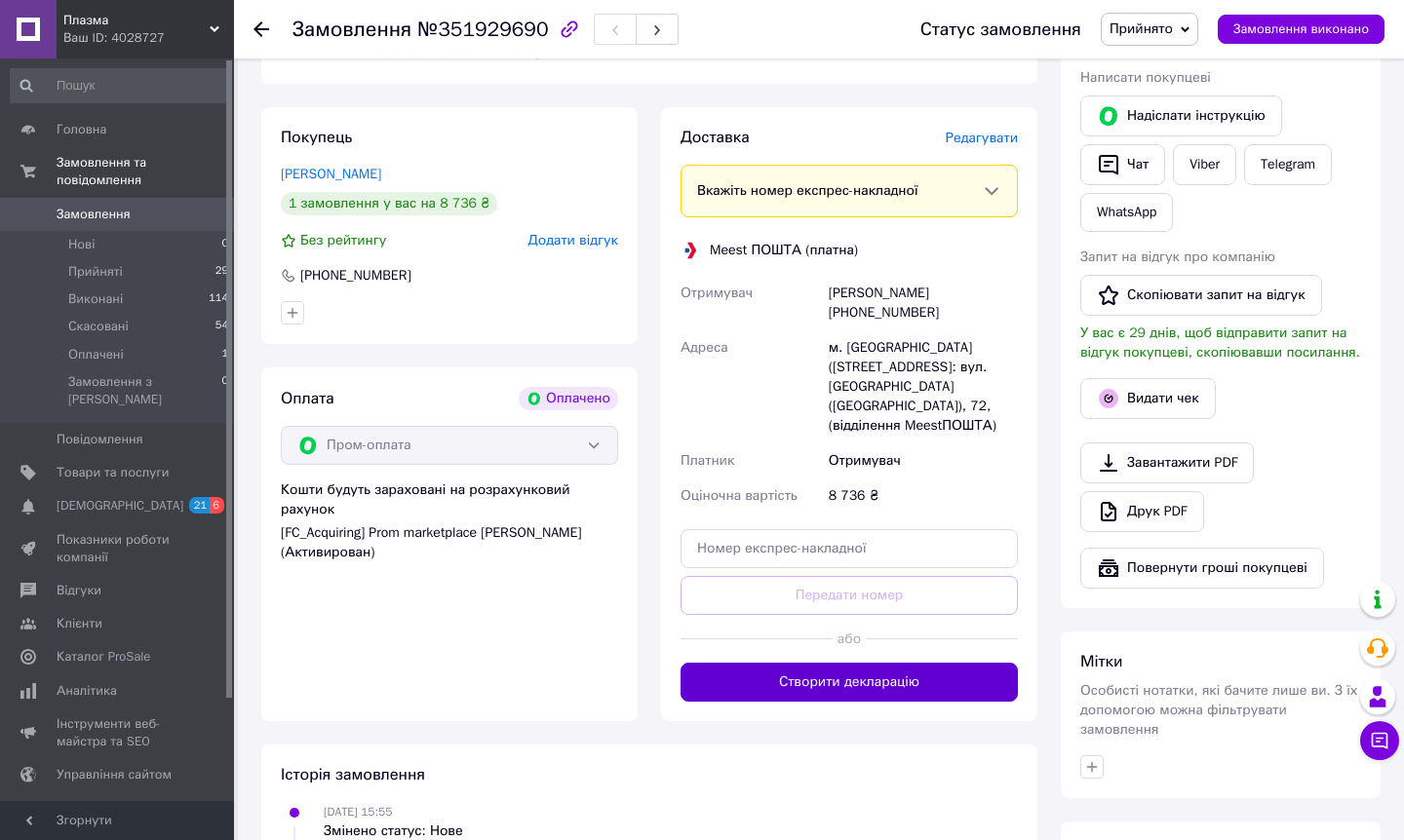 click on "Створити декларацію" at bounding box center (849, 682) 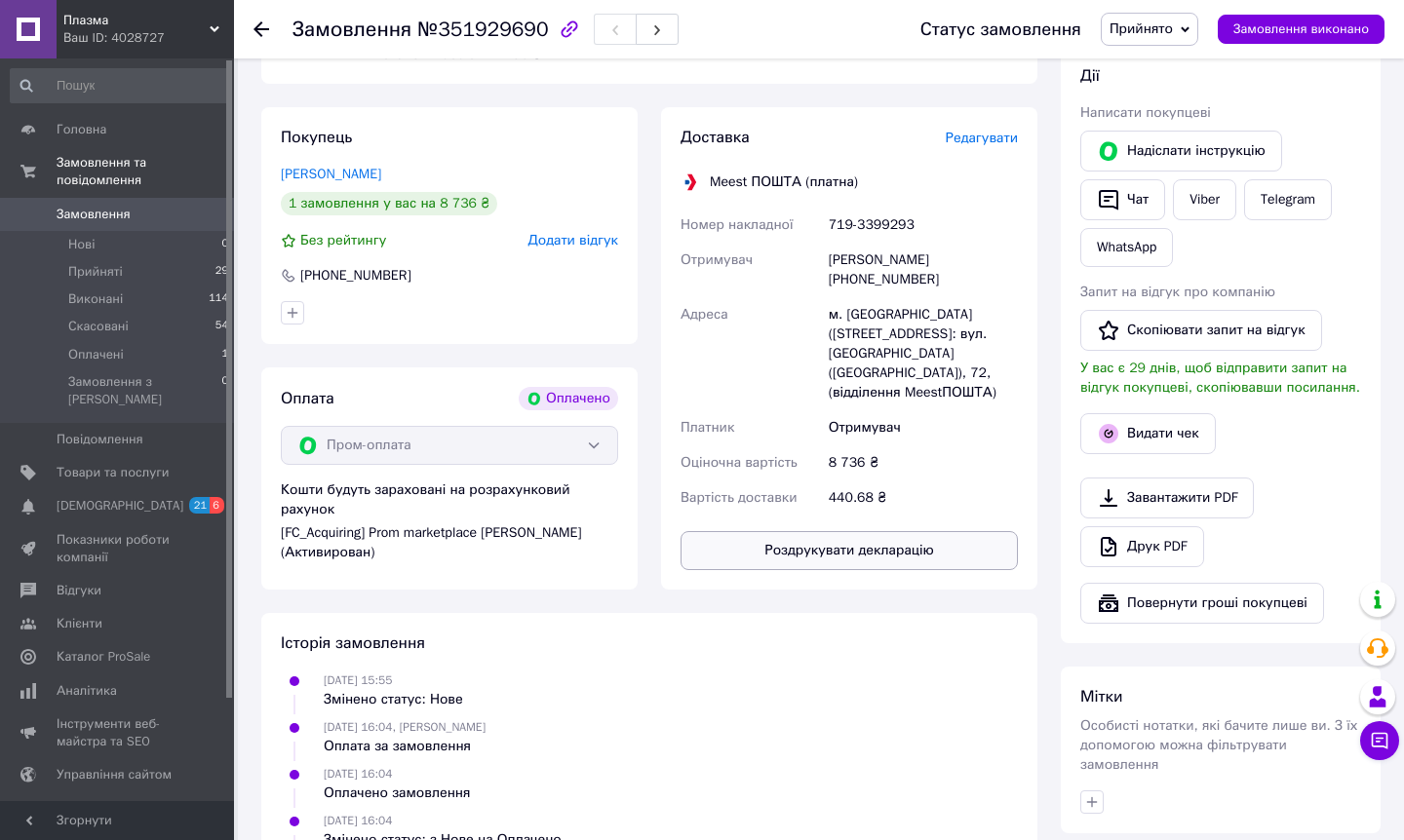click on "Роздрукувати декларацію" at bounding box center [849, 551] 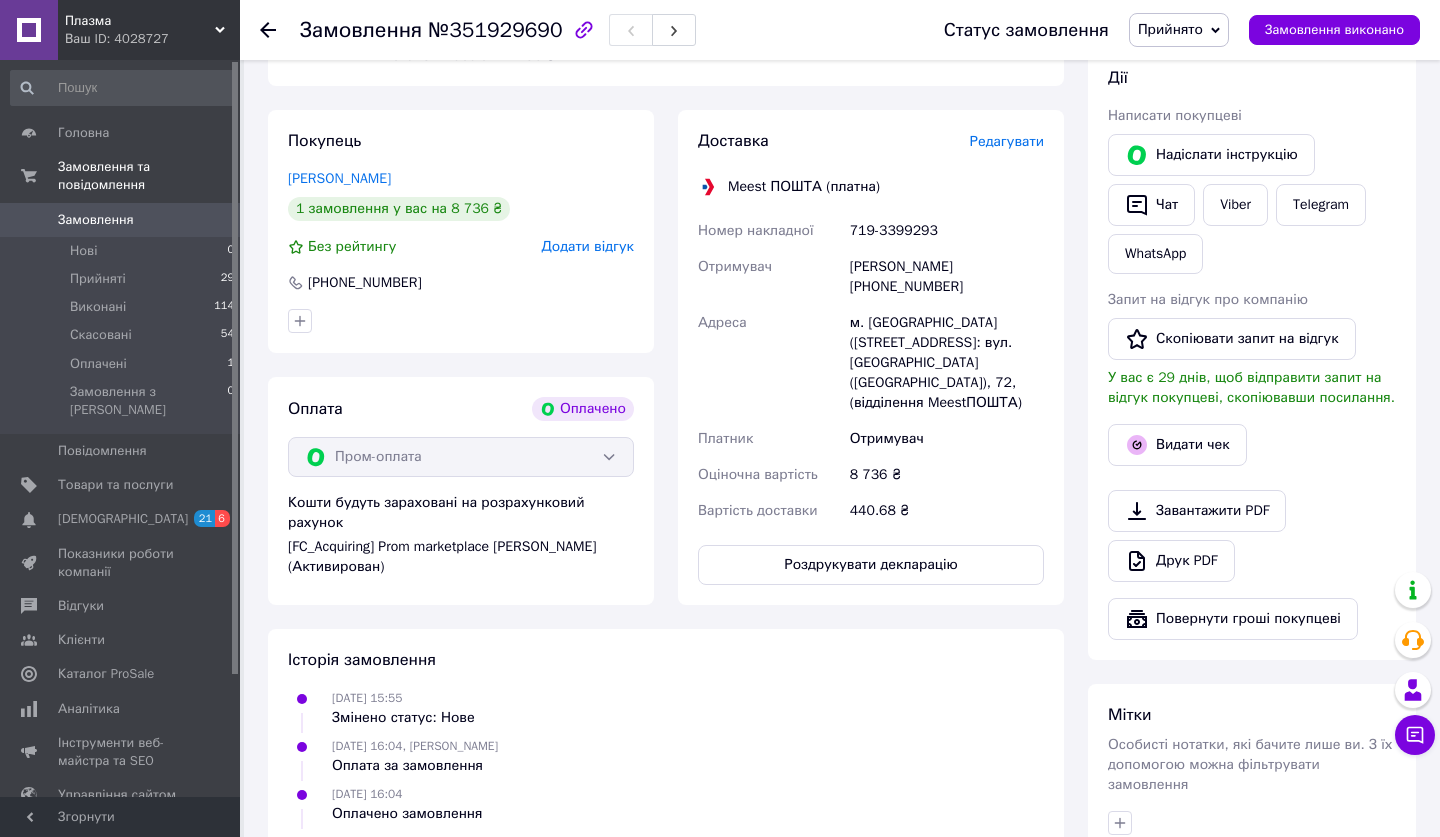 click 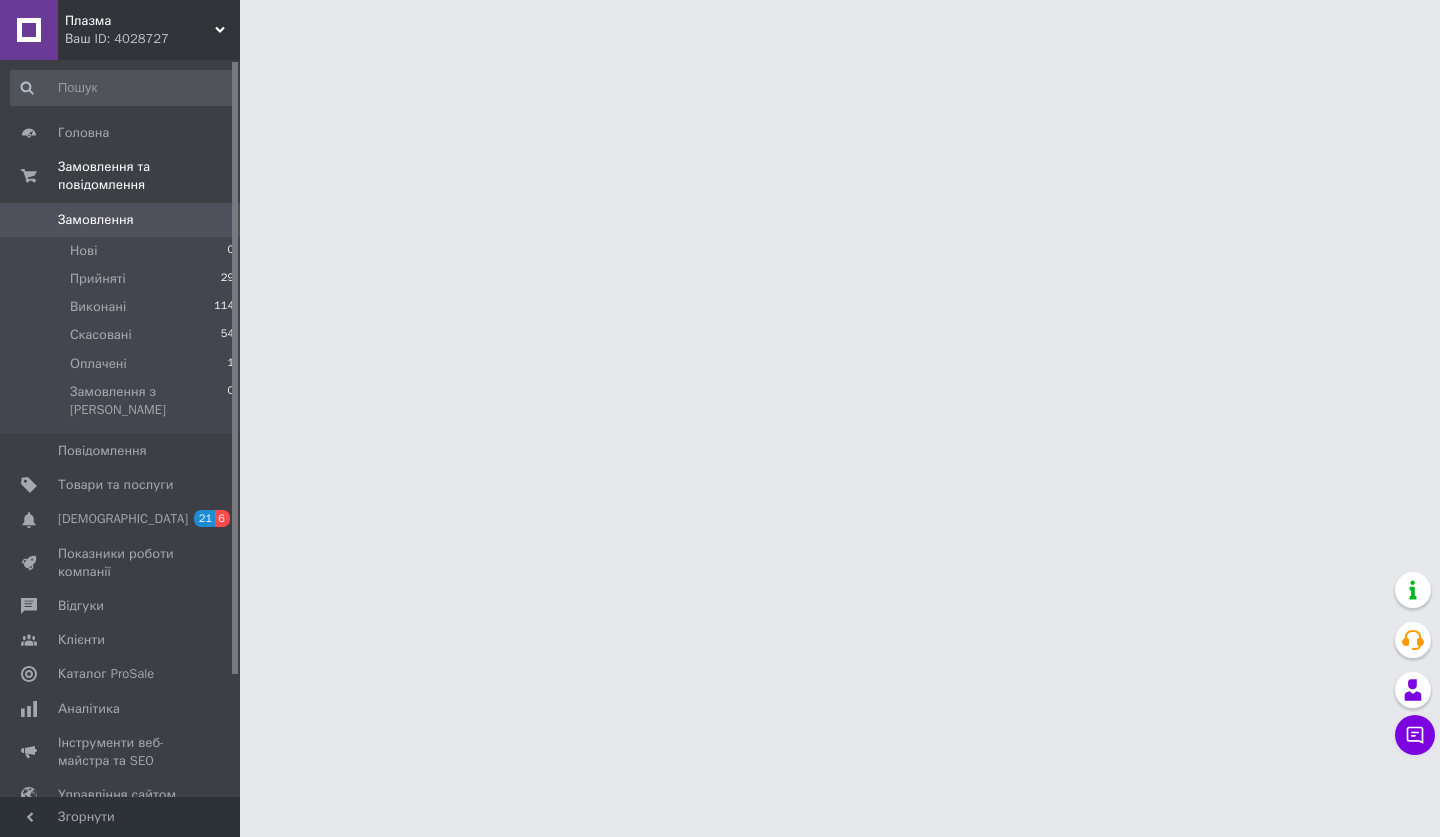 scroll, scrollTop: 0, scrollLeft: 0, axis: both 